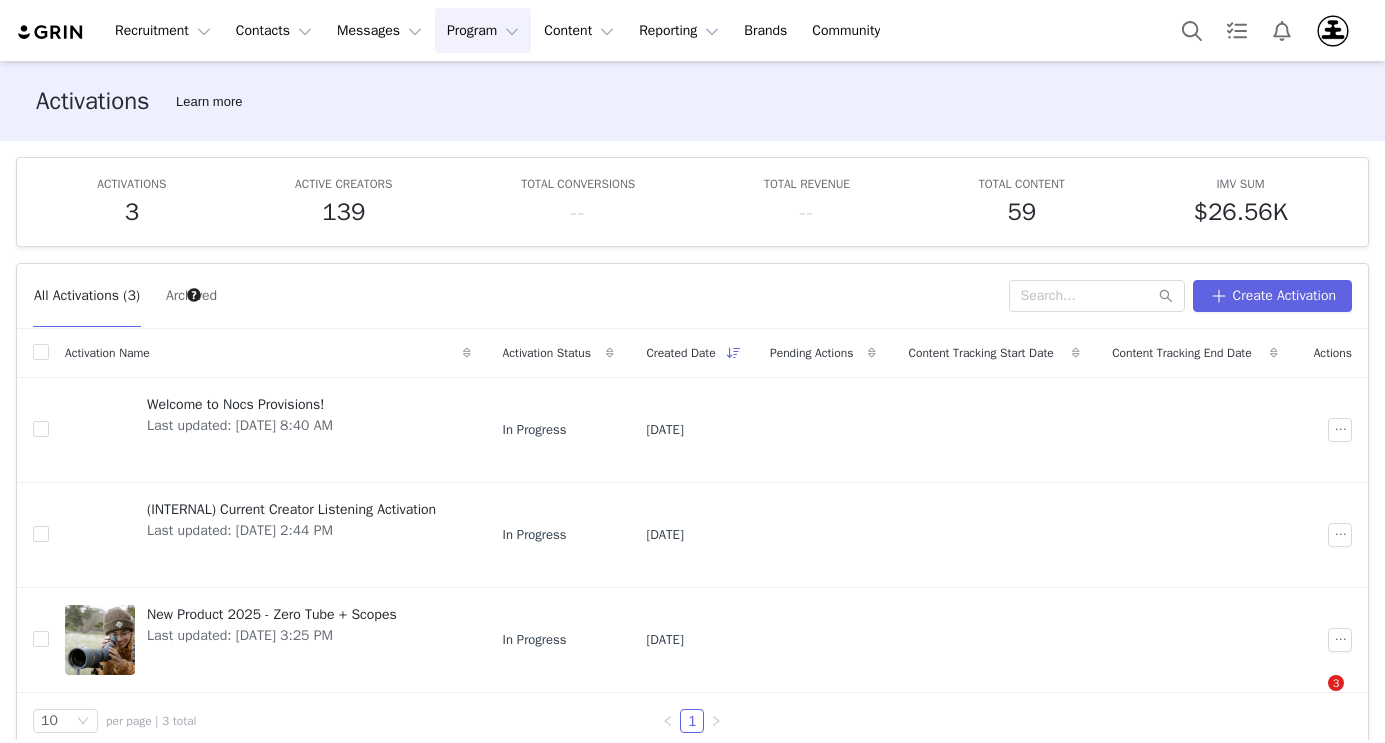 scroll, scrollTop: 0, scrollLeft: 0, axis: both 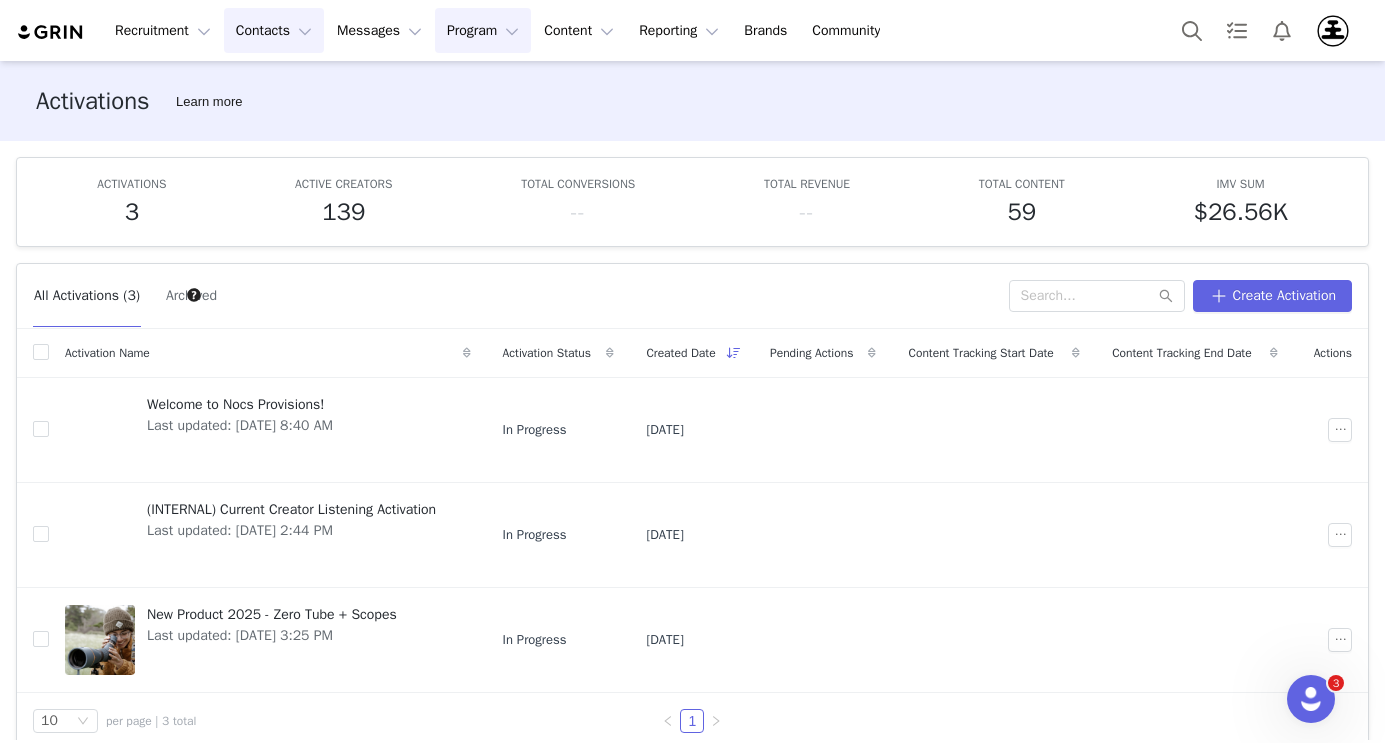 click on "Contacts Contacts" at bounding box center (274, 30) 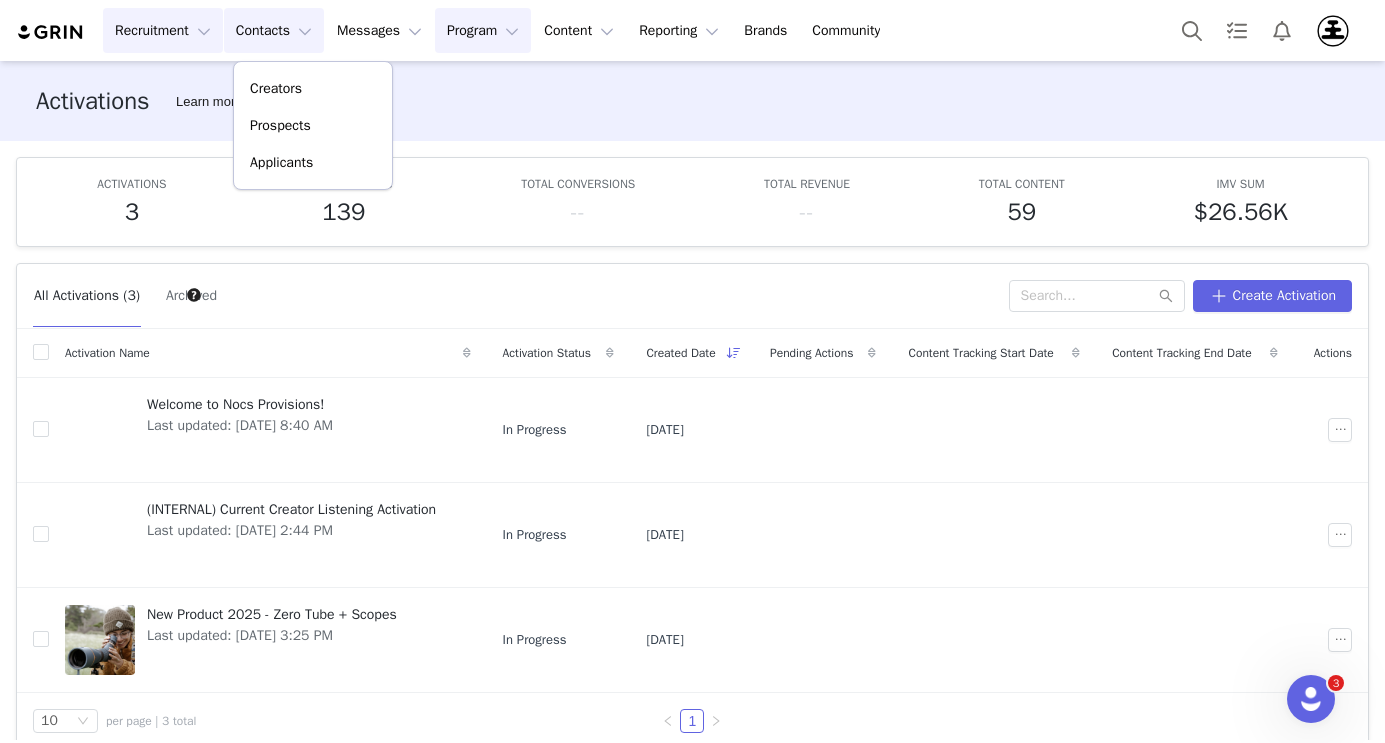 click on "Recruitment Recruitment" at bounding box center [163, 30] 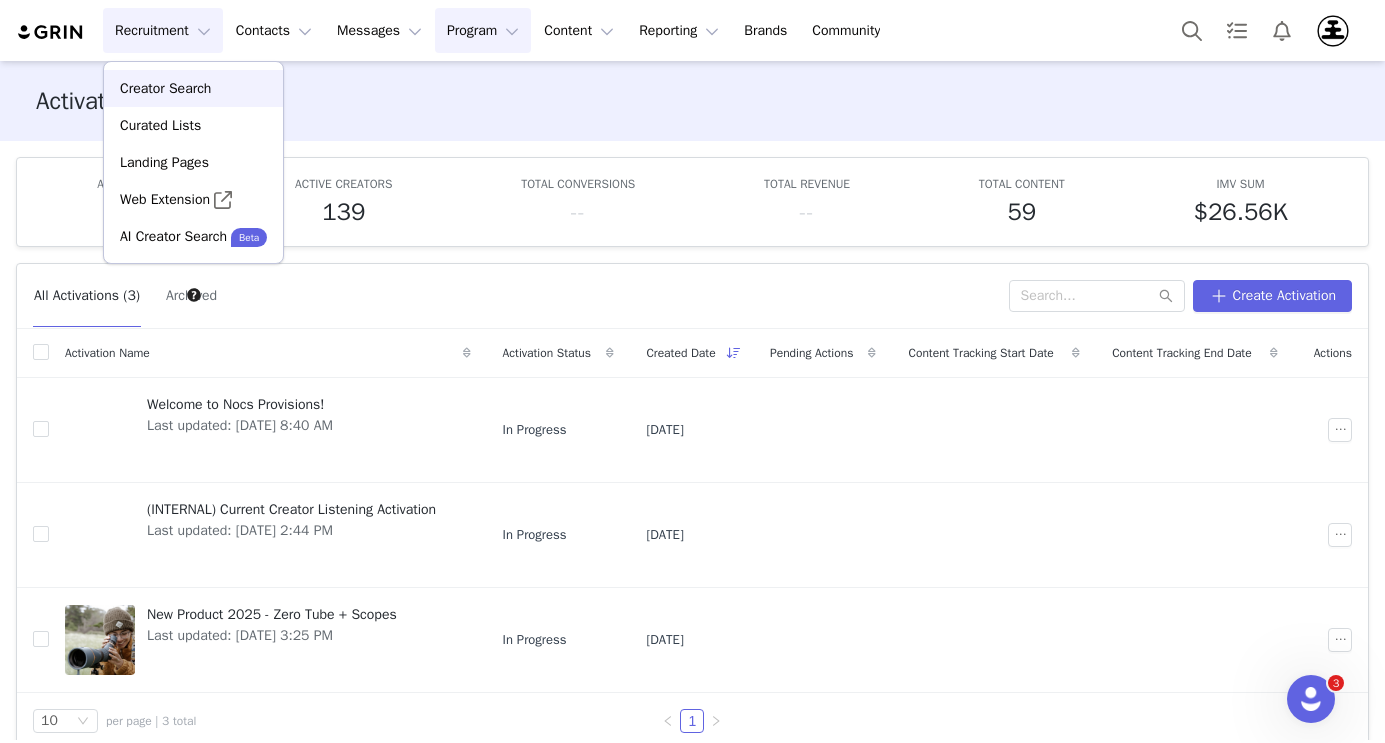 click on "Creator Search" at bounding box center [165, 88] 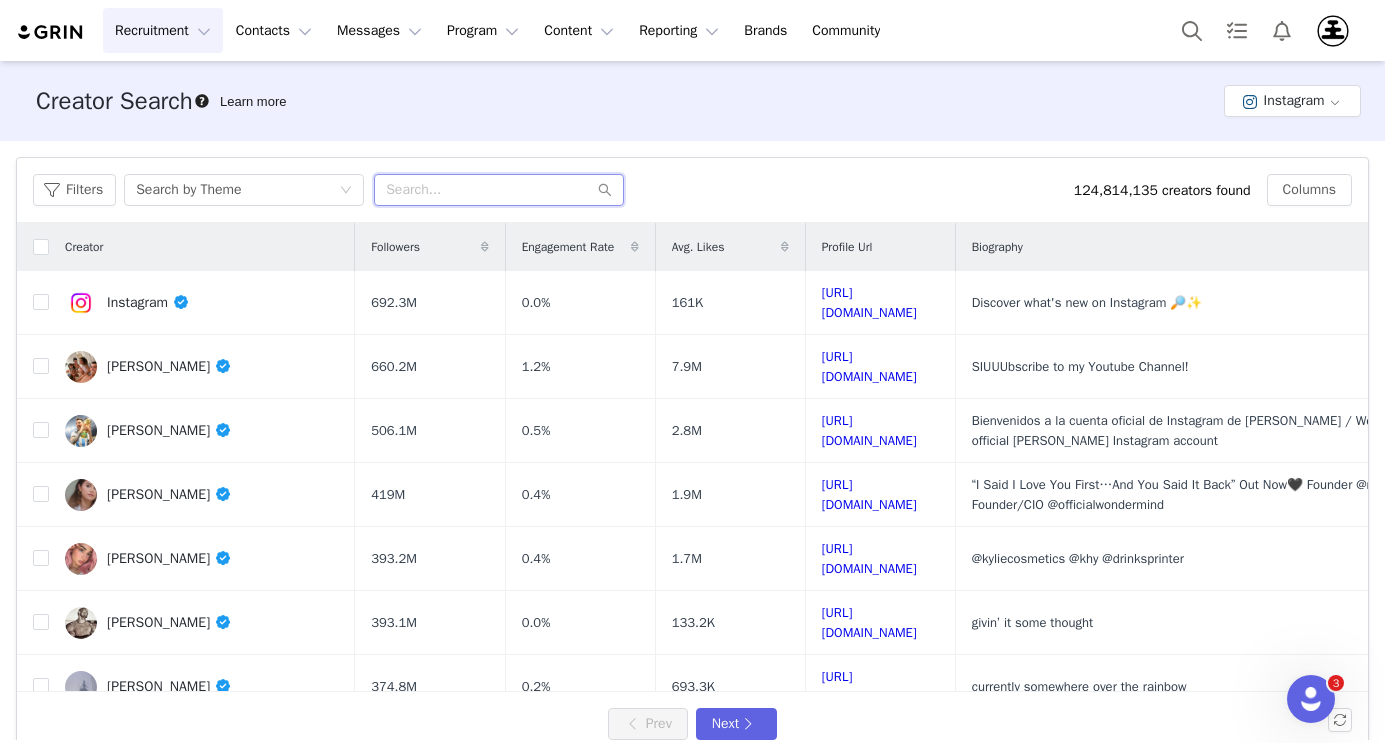 click at bounding box center [499, 190] 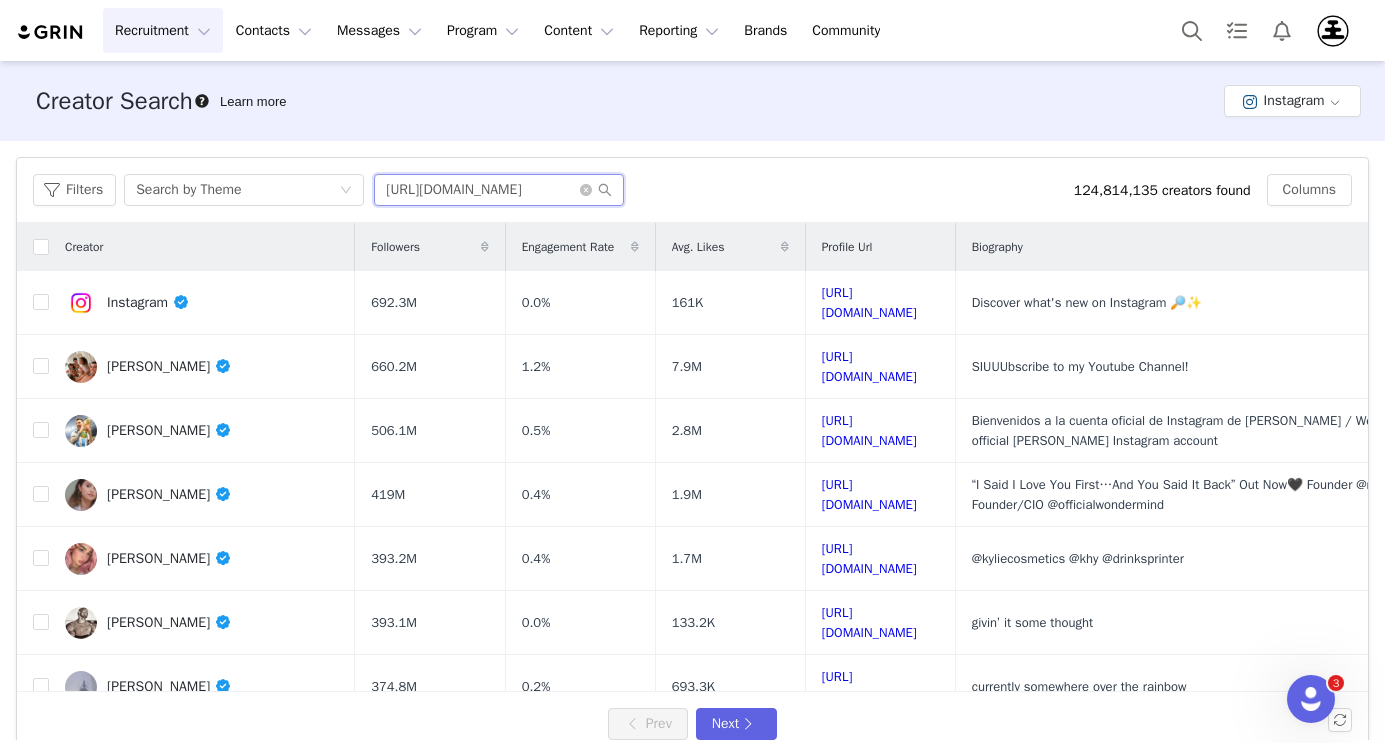 scroll, scrollTop: 0, scrollLeft: 77, axis: horizontal 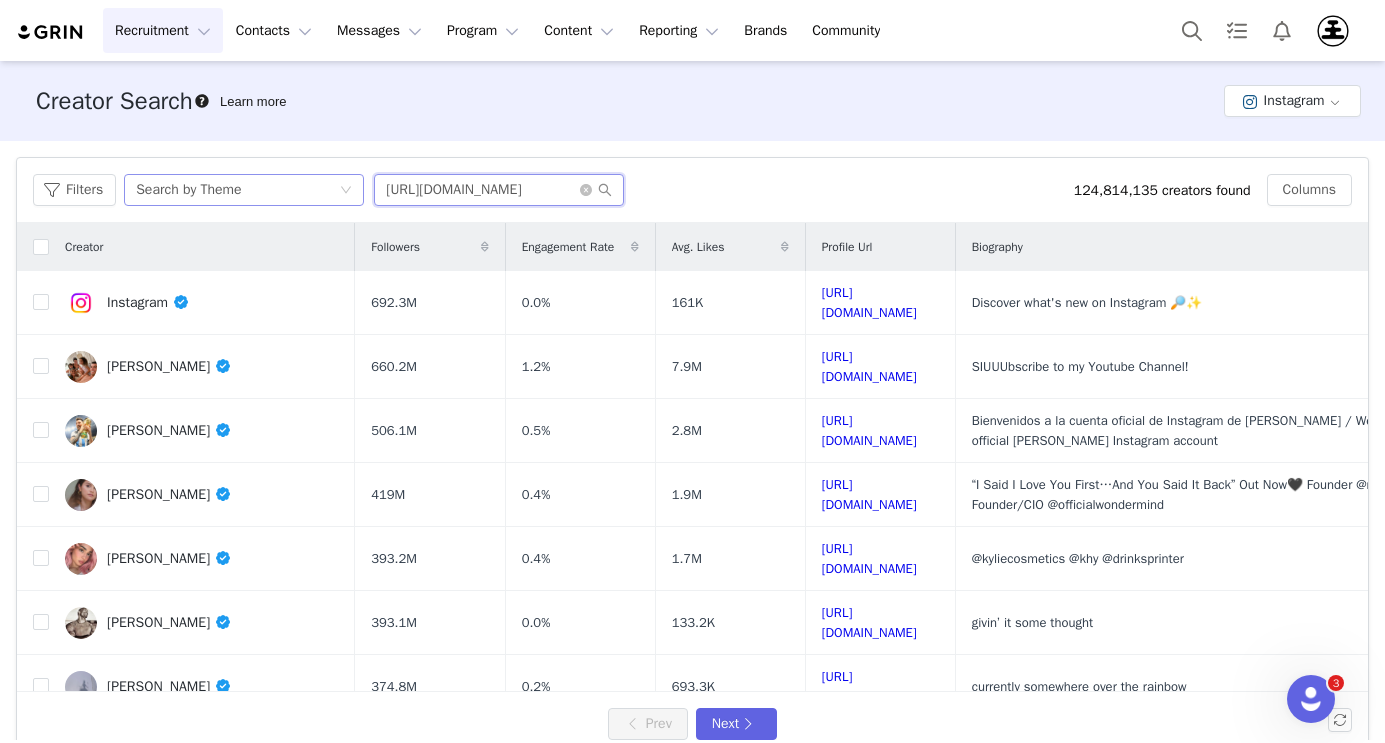 drag, startPoint x: 493, startPoint y: 192, endPoint x: 269, endPoint y: 192, distance: 224 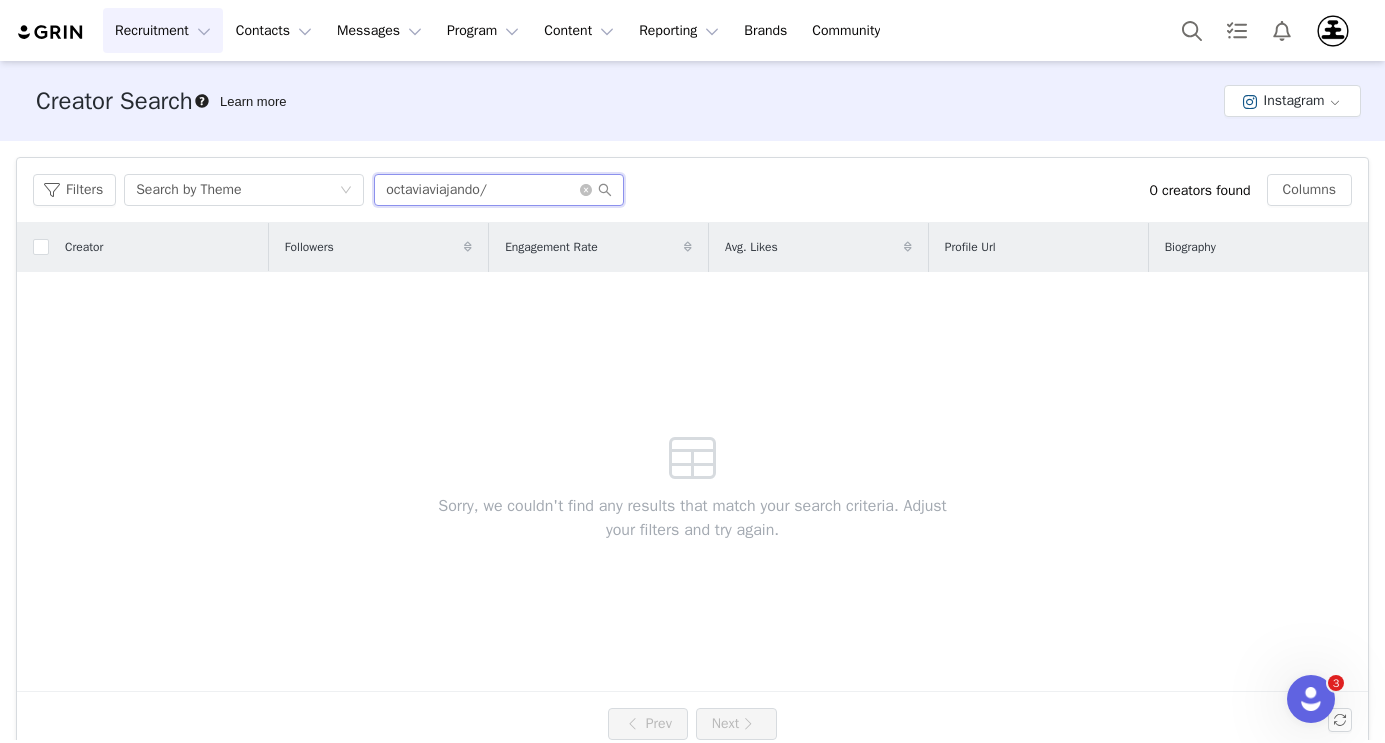 click on "octaviaviajando/" at bounding box center [499, 190] 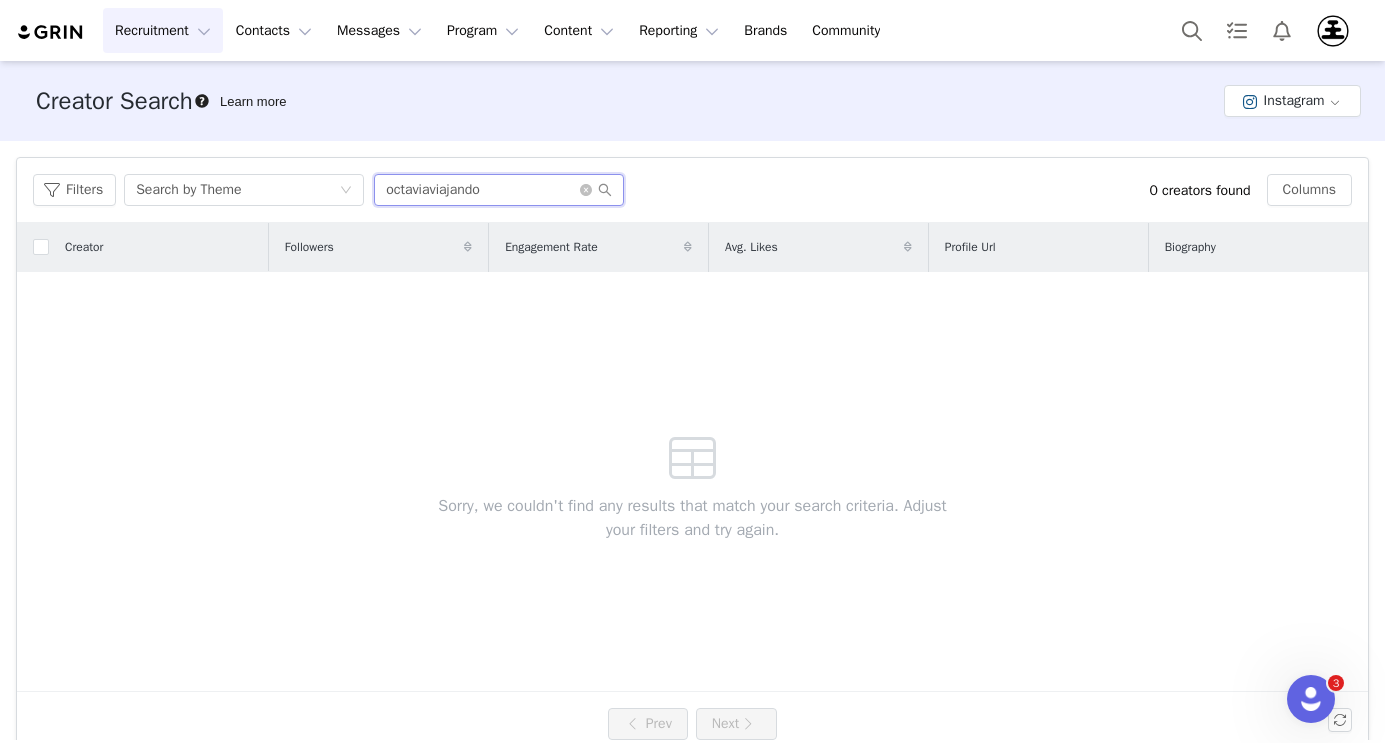 type on "octaviaviajando" 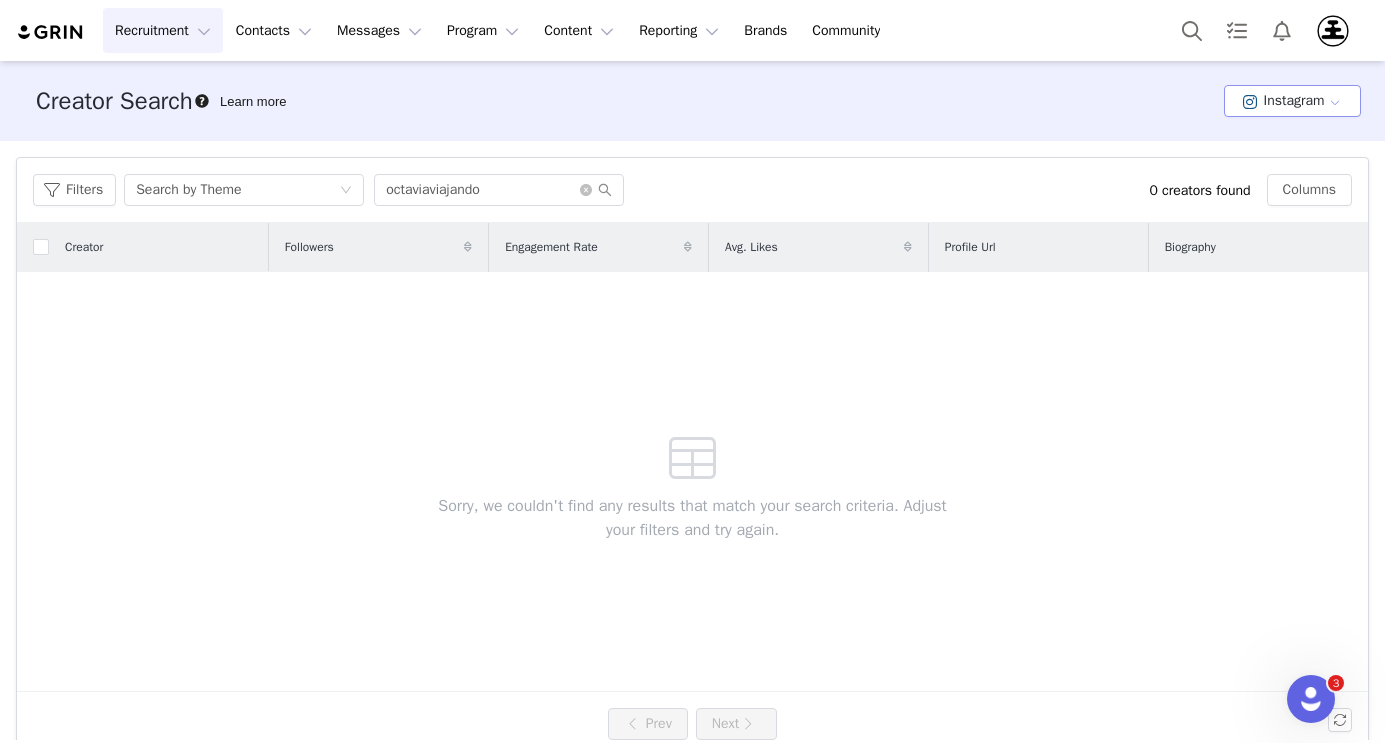 click on "Instagram" at bounding box center [1292, 101] 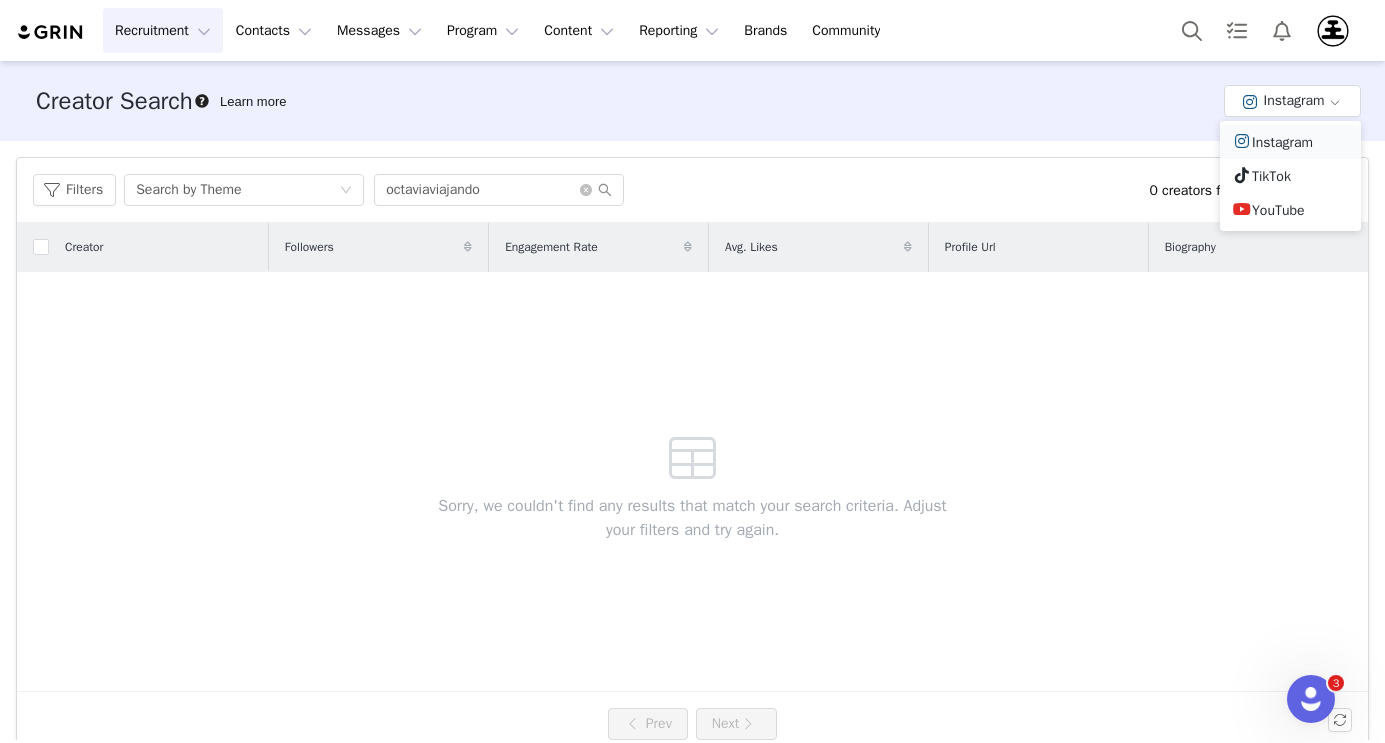 click on "Instagram" at bounding box center [1290, 142] 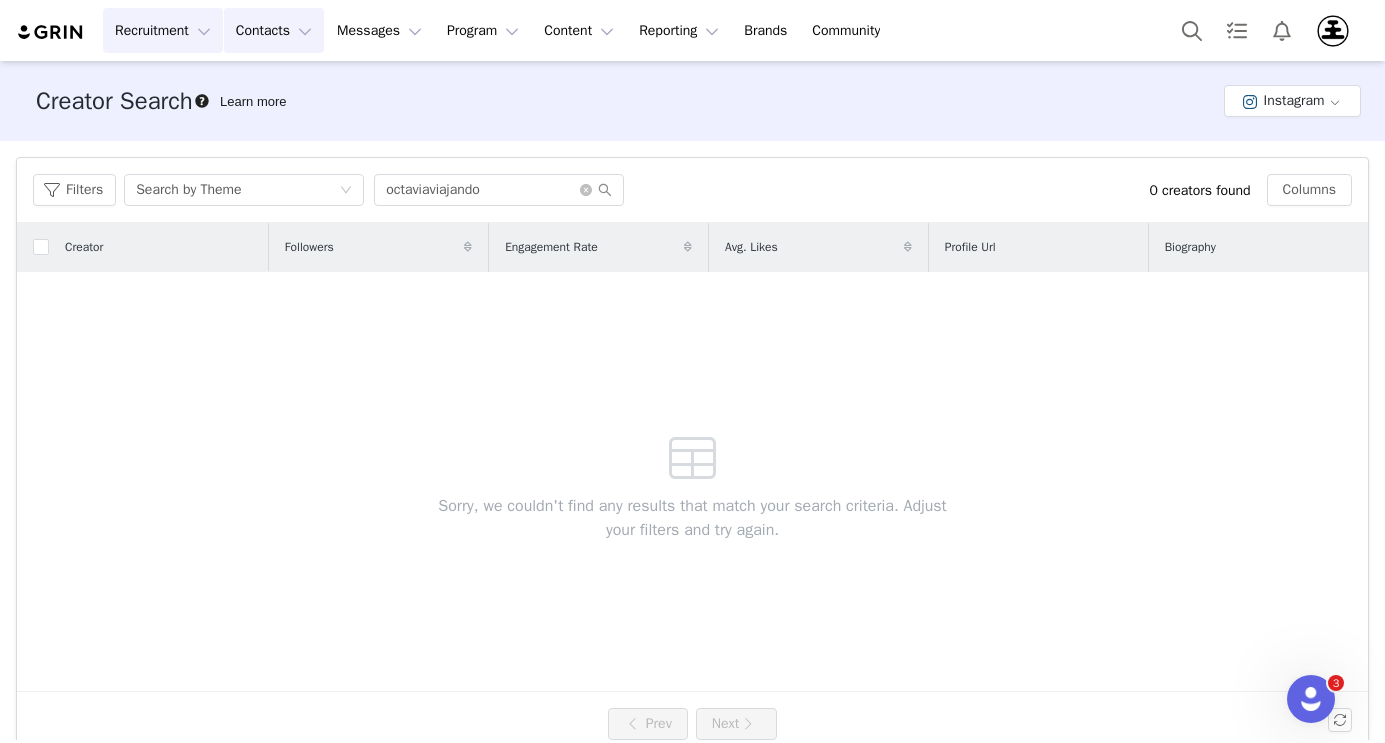 click on "Contacts Contacts" at bounding box center [274, 30] 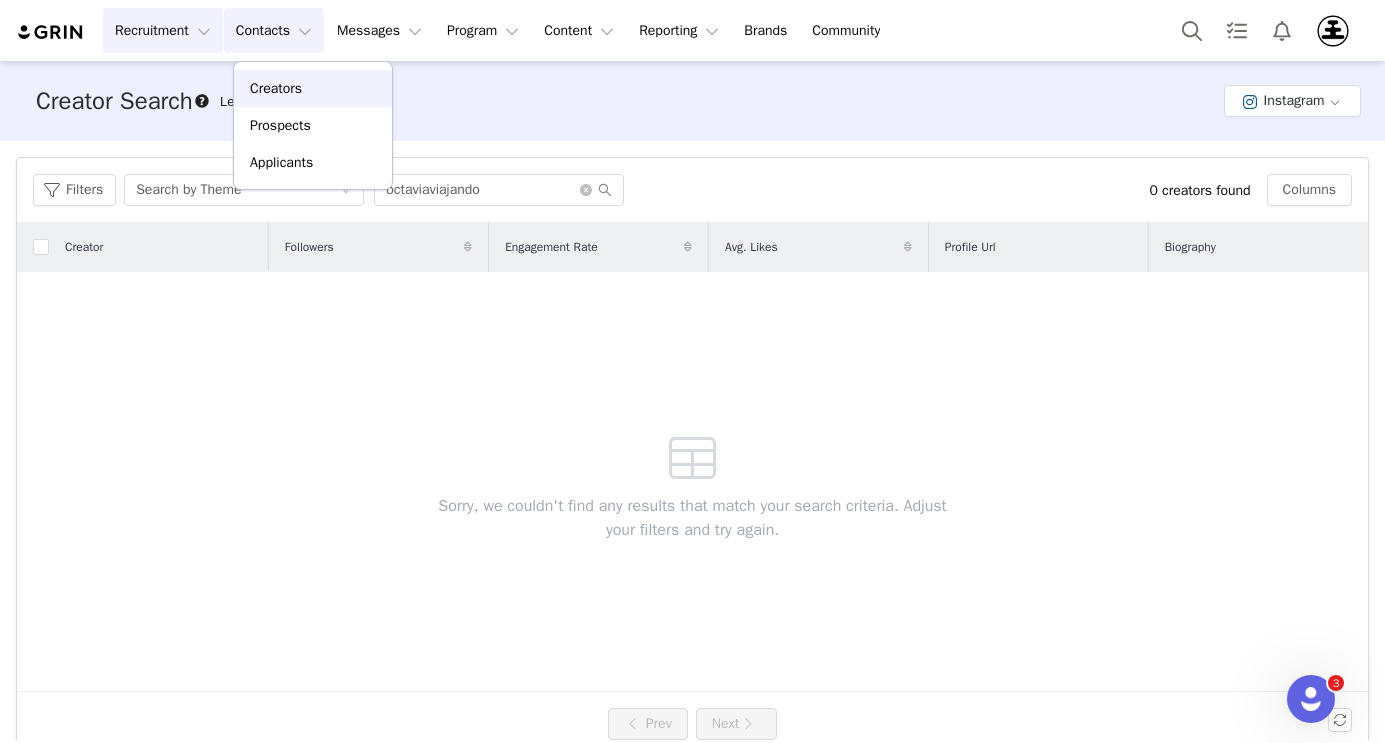 click on "Creators" at bounding box center [276, 88] 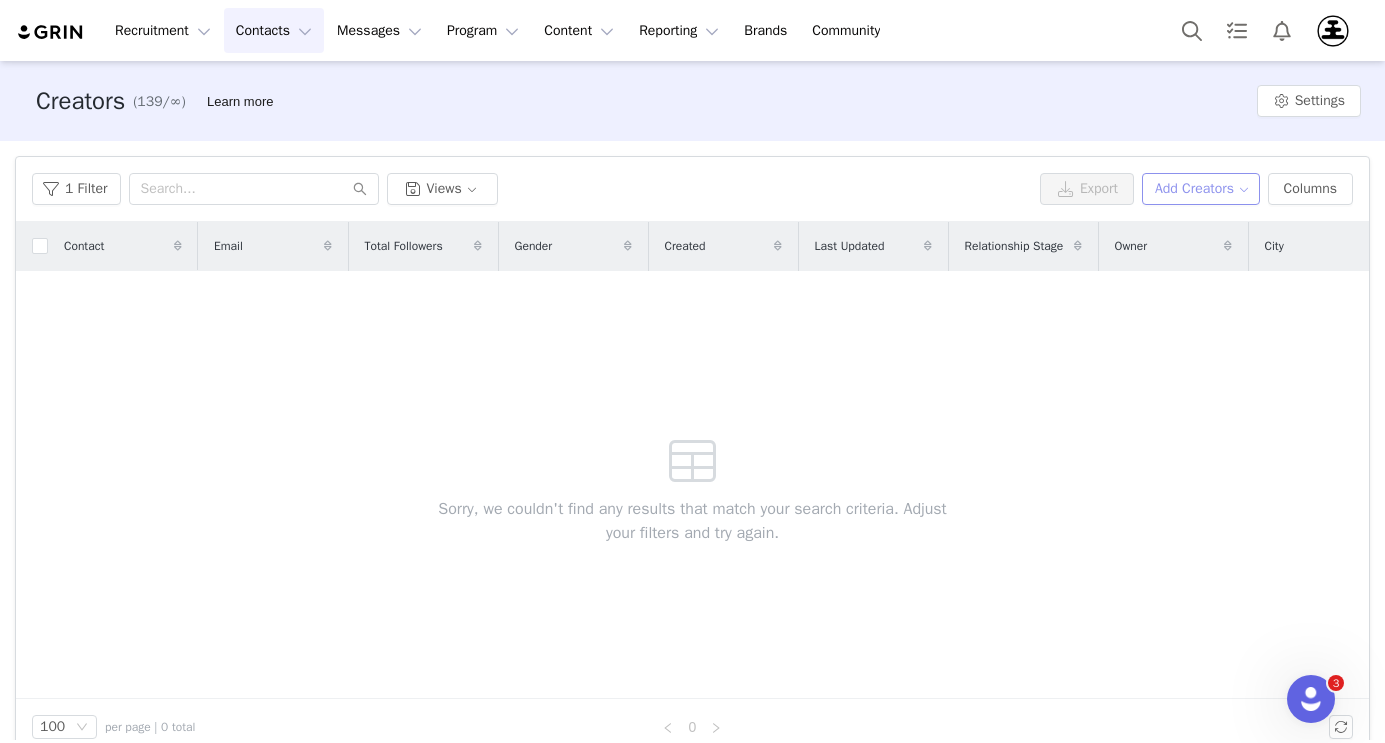 click on "Add Creators" at bounding box center [1201, 189] 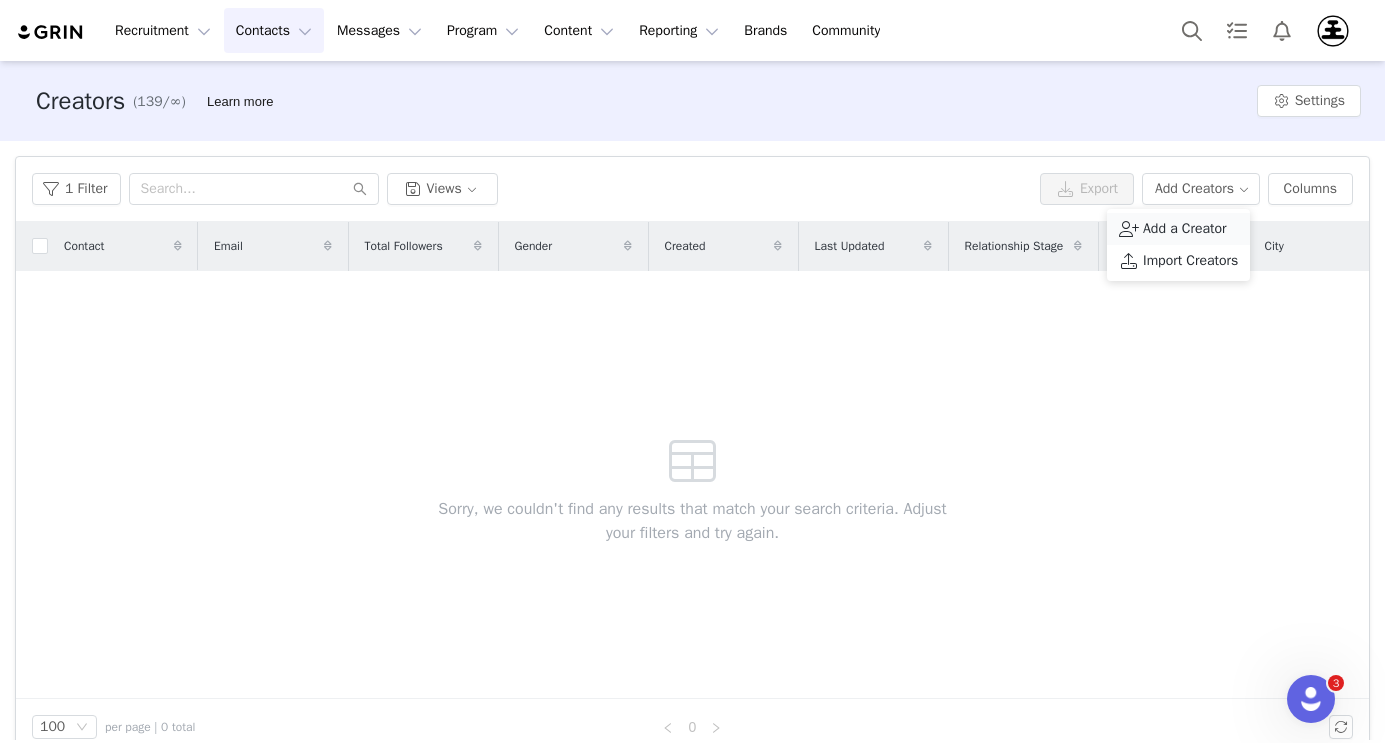 click on "Add a Creator" at bounding box center (1185, 229) 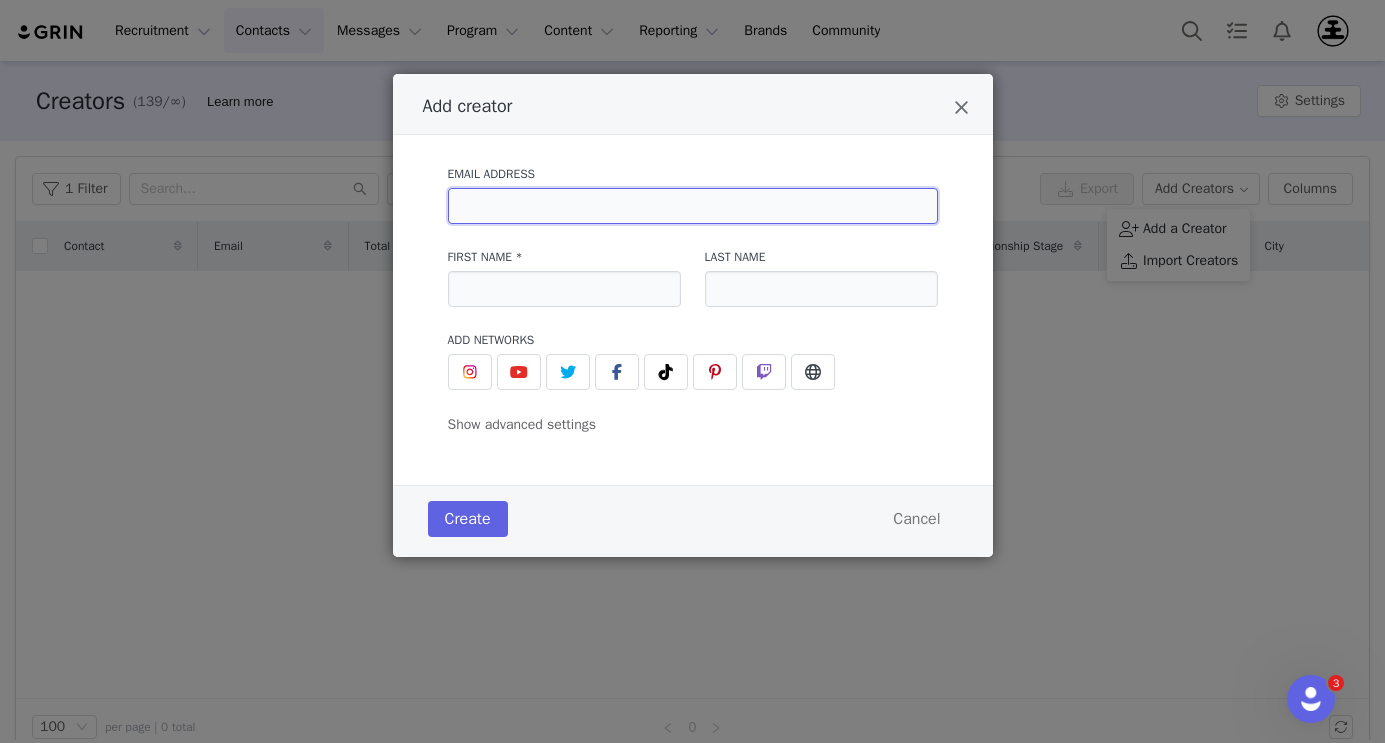 click at bounding box center [693, 206] 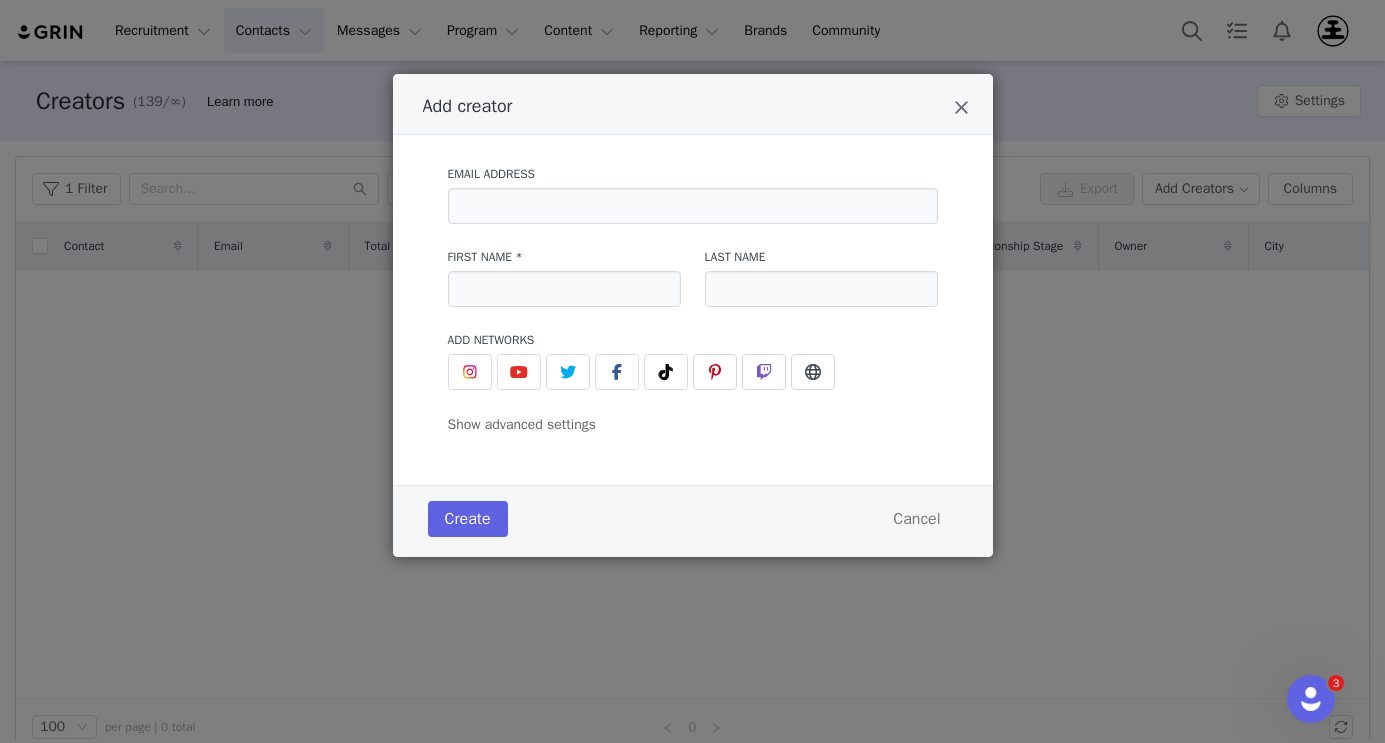click on "Email Address   First Name *   Last Name   Add Networks   instagram URL   youtube URL   twitter URL   facebook URL   tiktok URL   pinterest URL   twitch URL   website URL  Show advanced settings  Add to Activation  Select activation  Add to Campaign  Select campaign  Relationship Stage  Select stage  Initial Tag(s)  Select tag(s)    Add a manager or agent  You have no managers / agents yet" at bounding box center [693, 310] 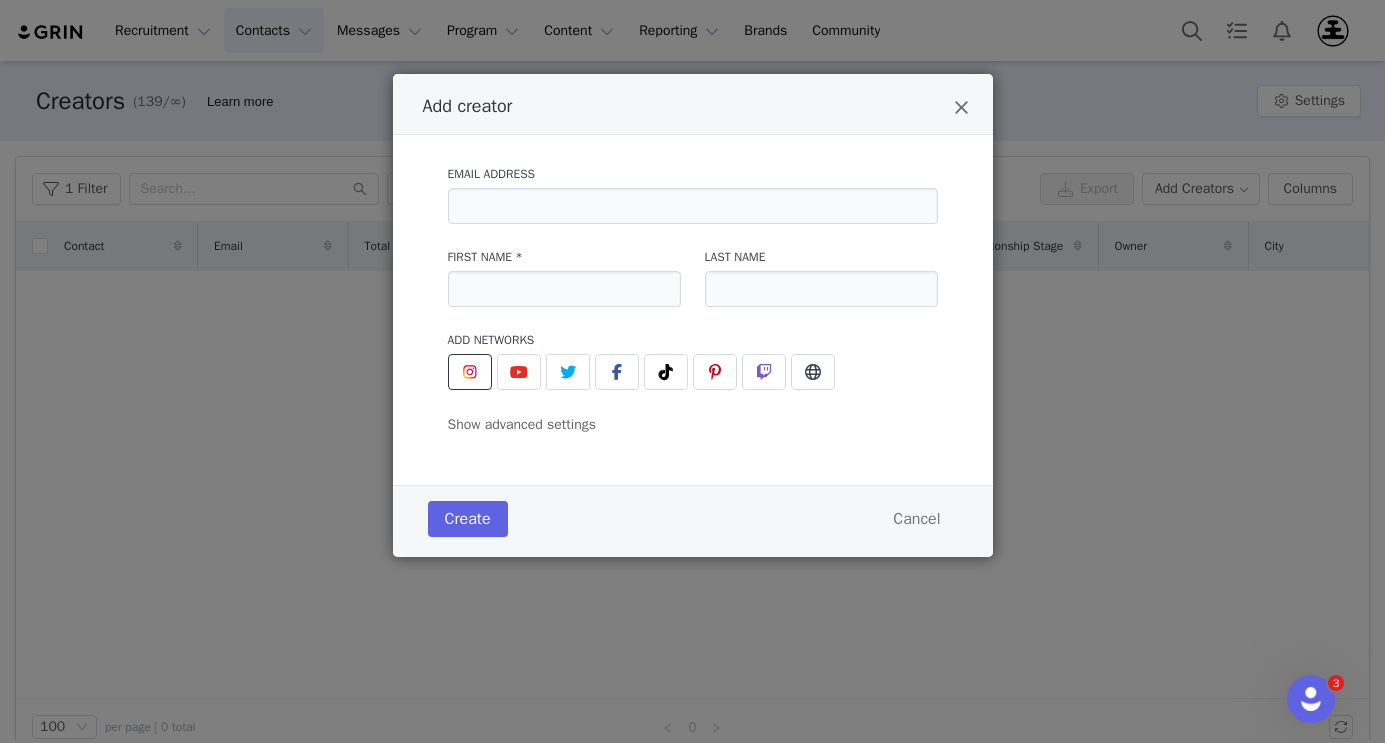 click at bounding box center [470, 372] 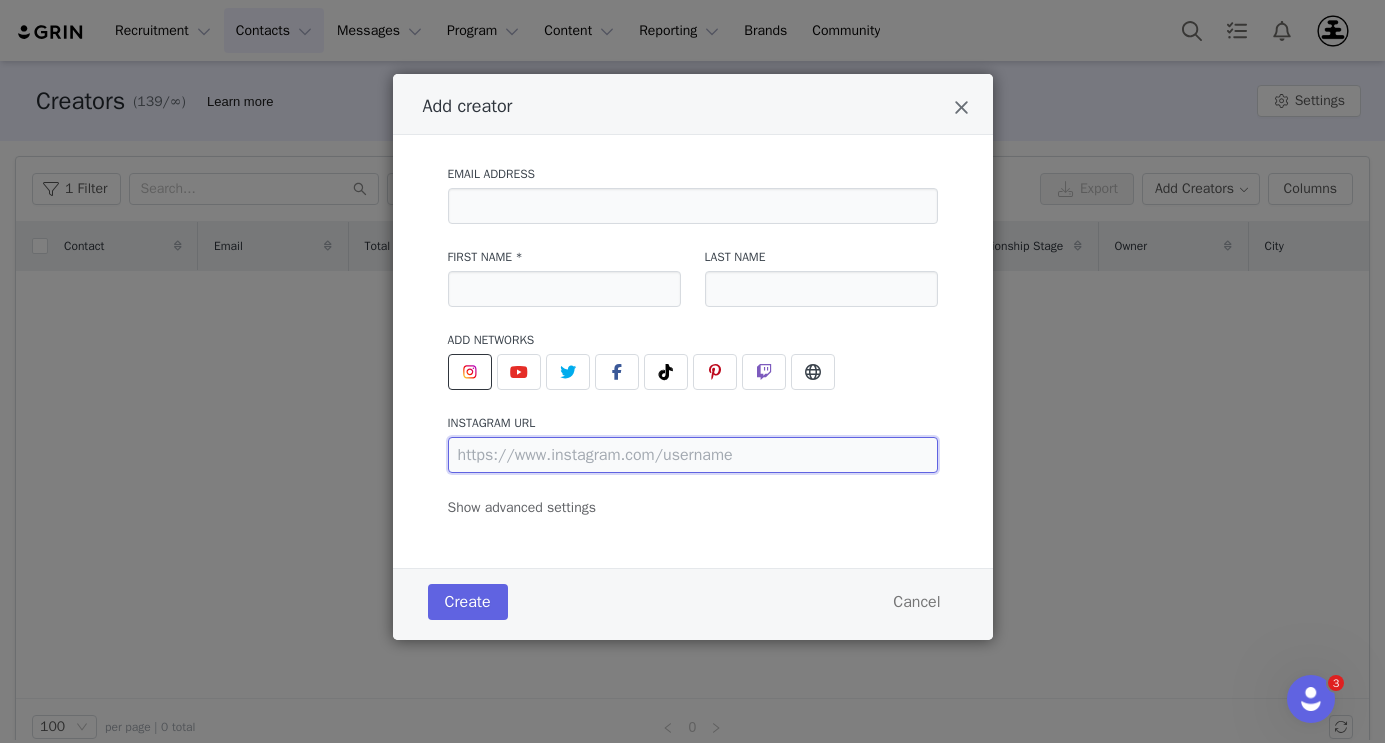 click at bounding box center [693, 455] 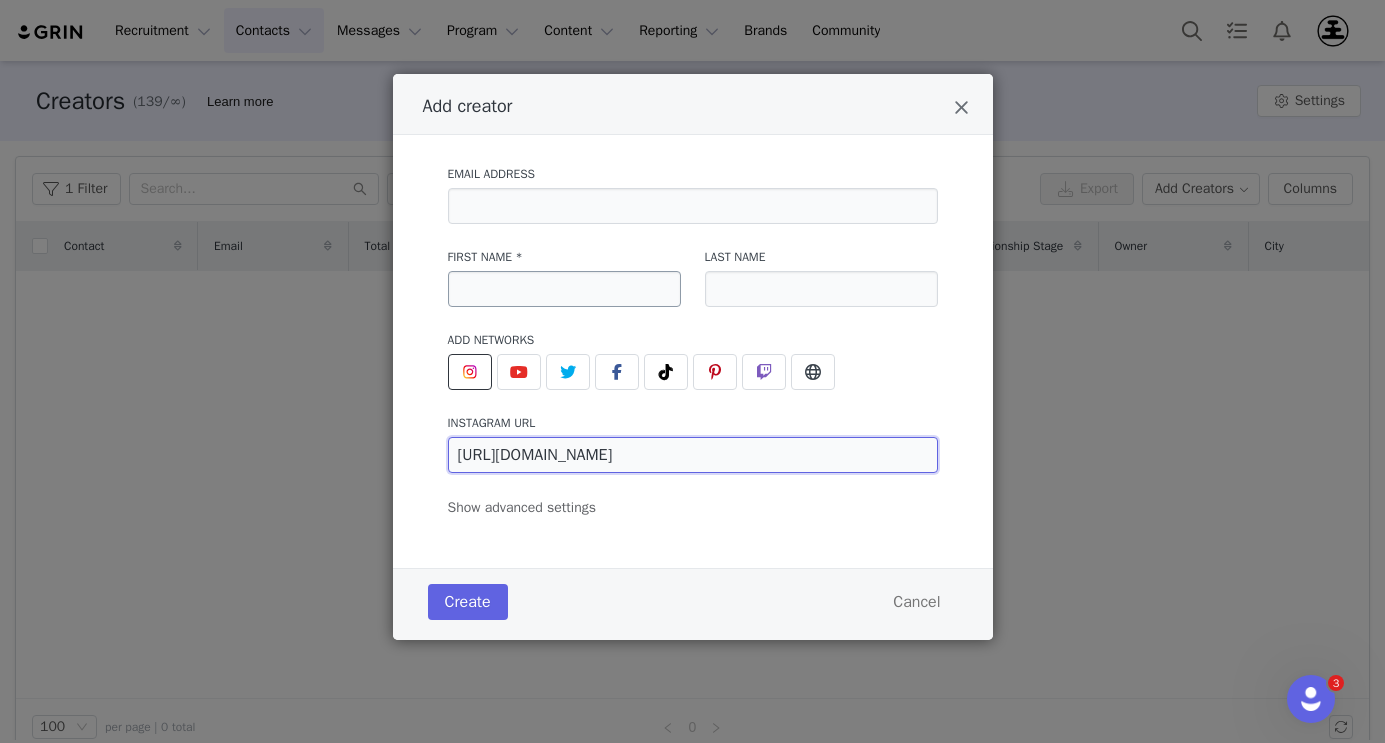 type on "https://www.instagram.com/octaviaviajando" 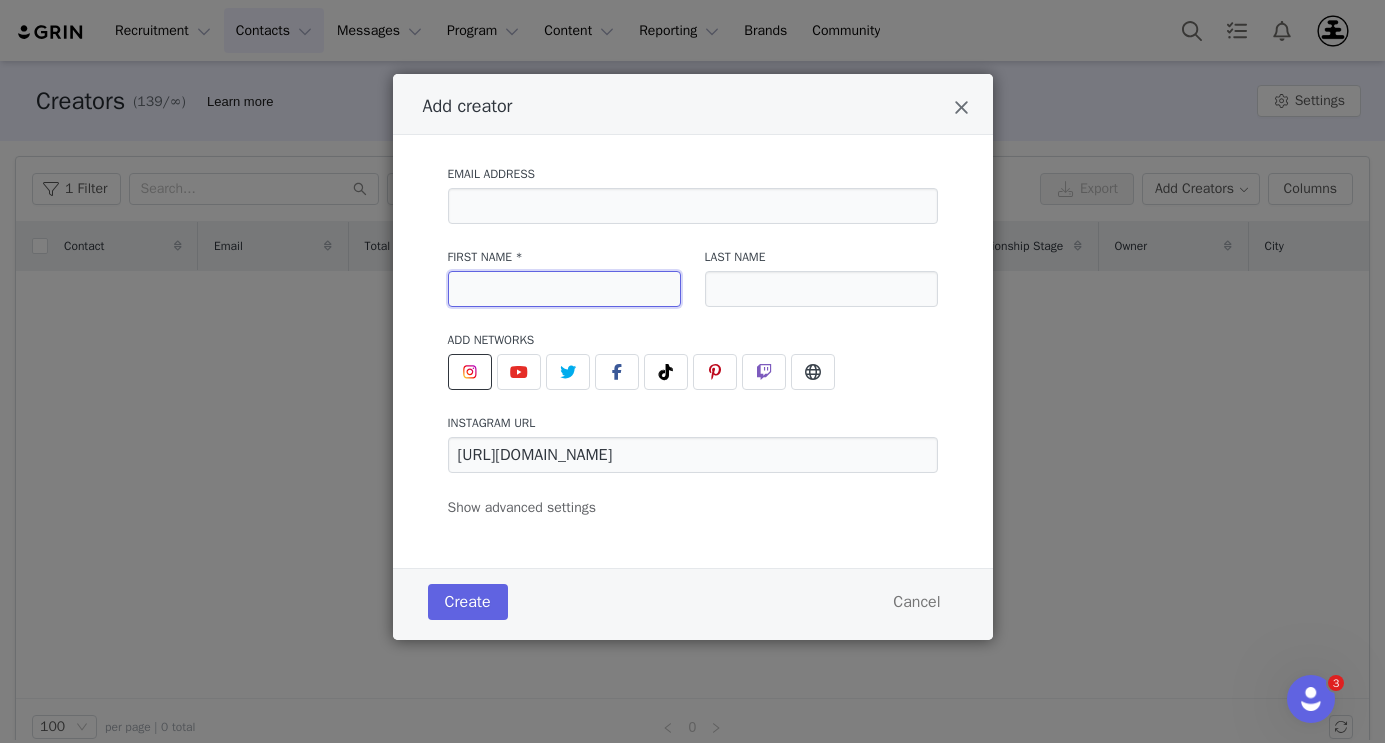 click at bounding box center (564, 289) 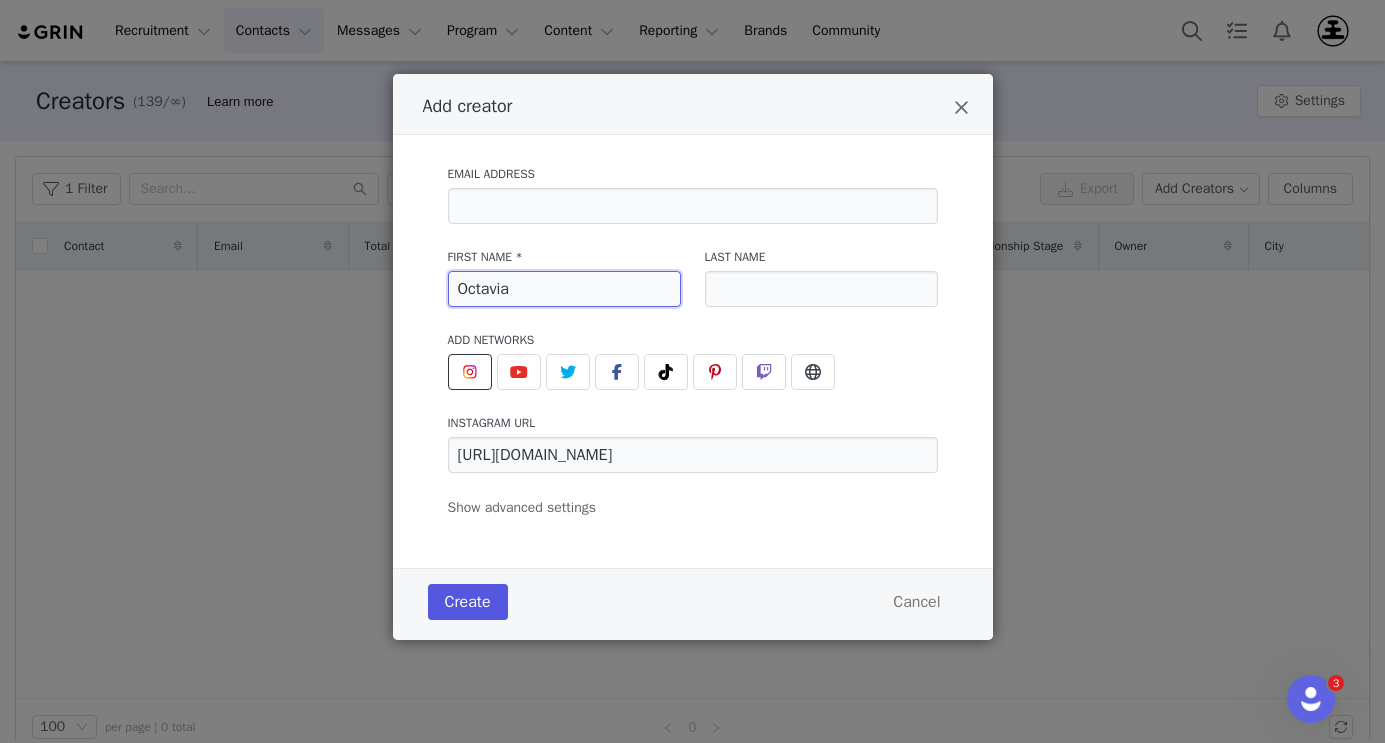 type on "Octavia" 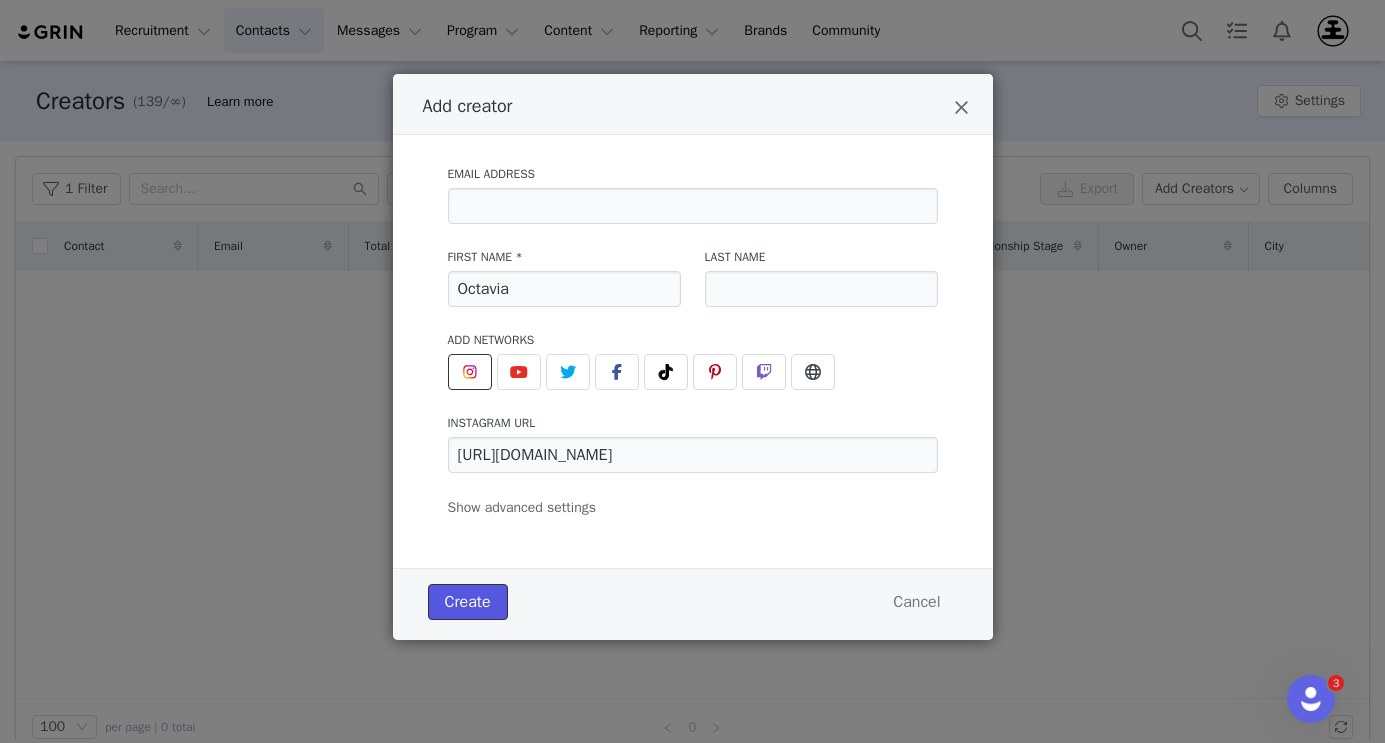 click on "Create" at bounding box center (468, 602) 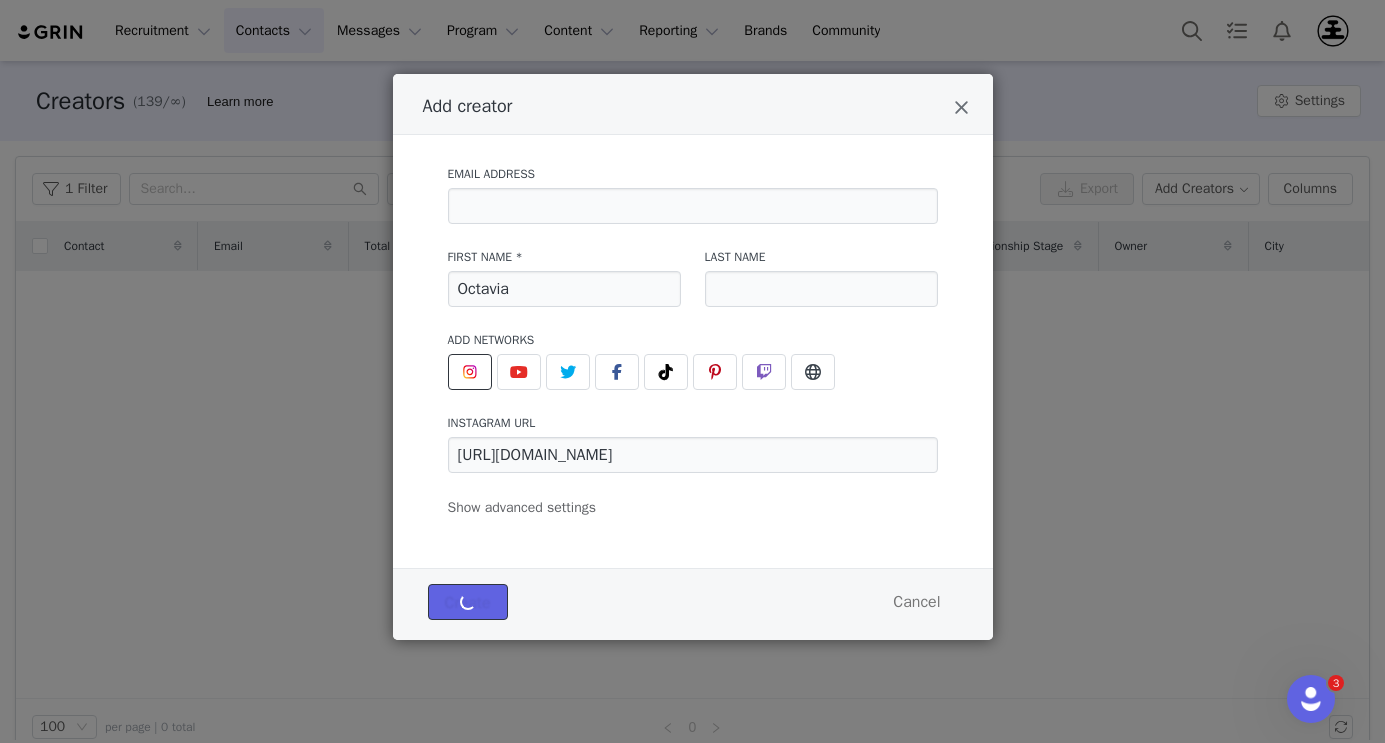 type 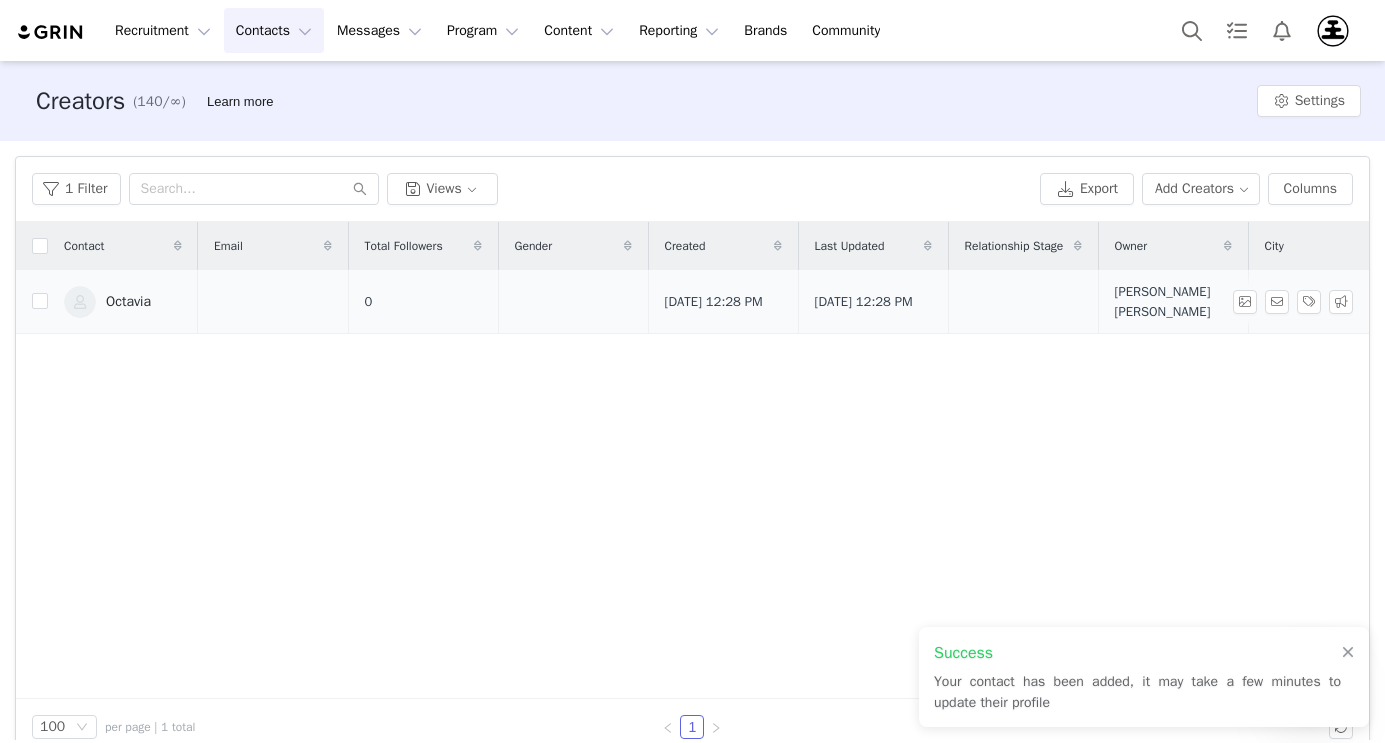 click on "Octavia" at bounding box center (128, 302) 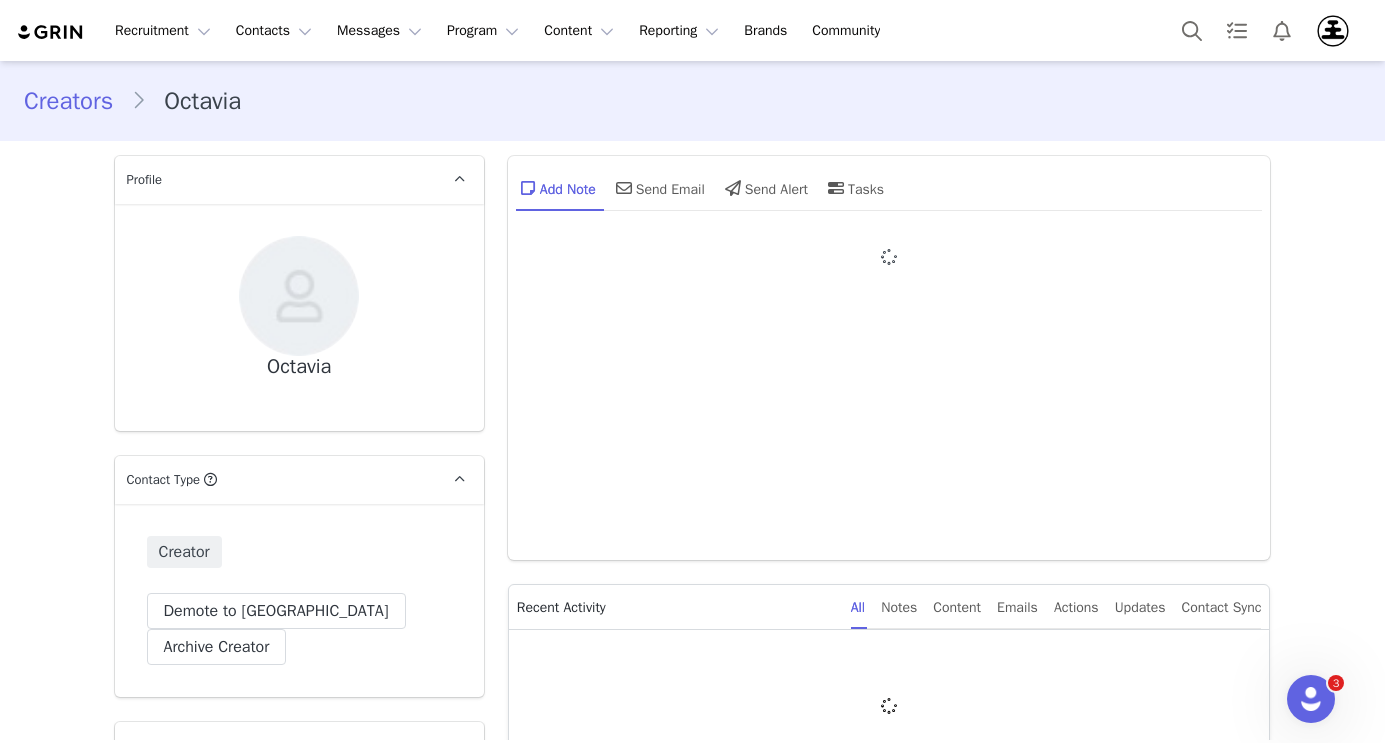 type on "+1 ([GEOGRAPHIC_DATA])" 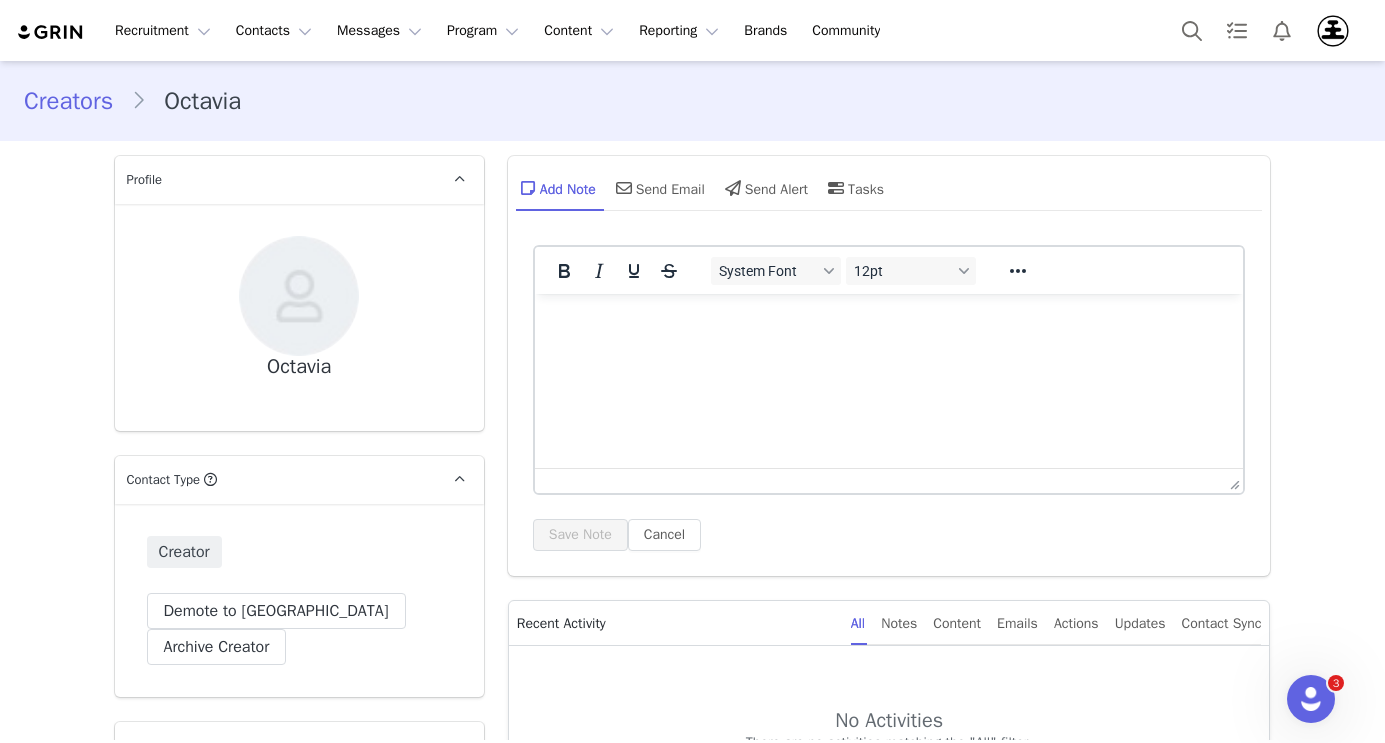 scroll, scrollTop: 0, scrollLeft: 0, axis: both 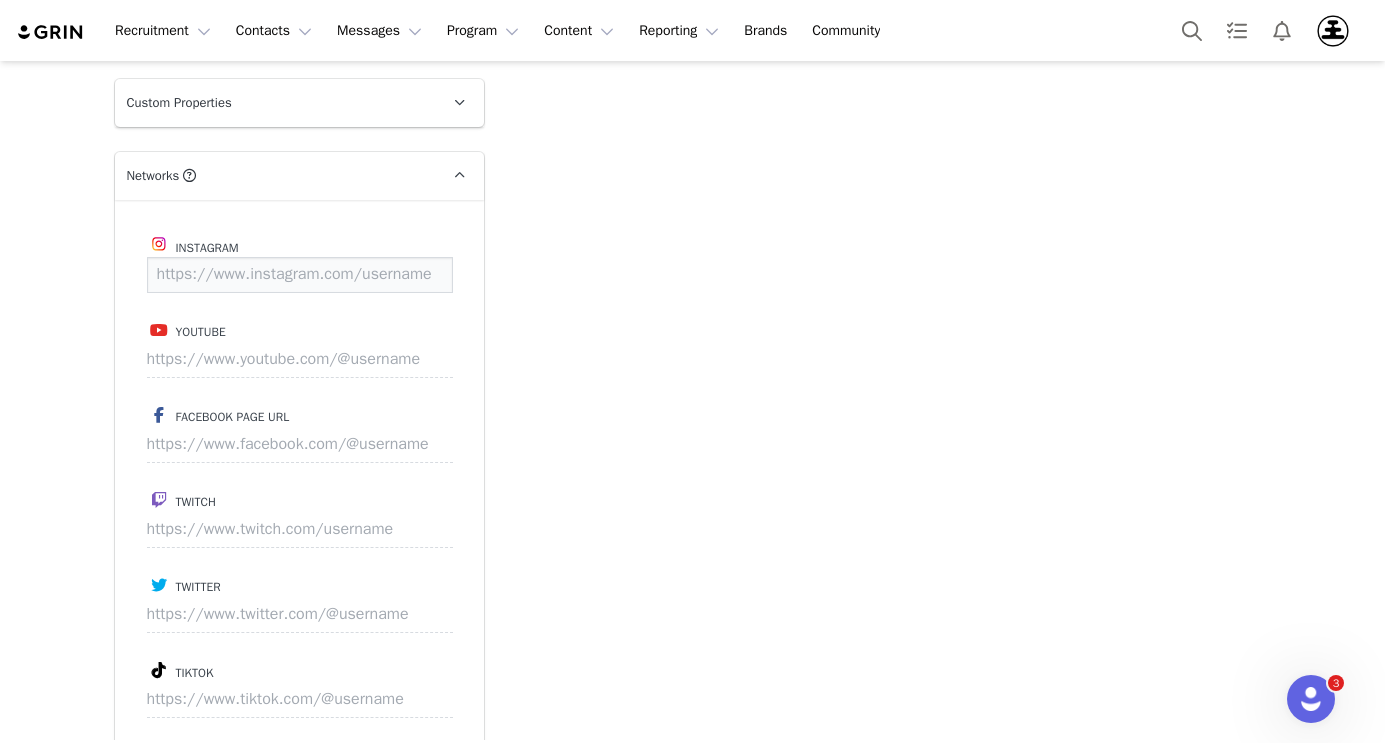 click at bounding box center (300, 275) 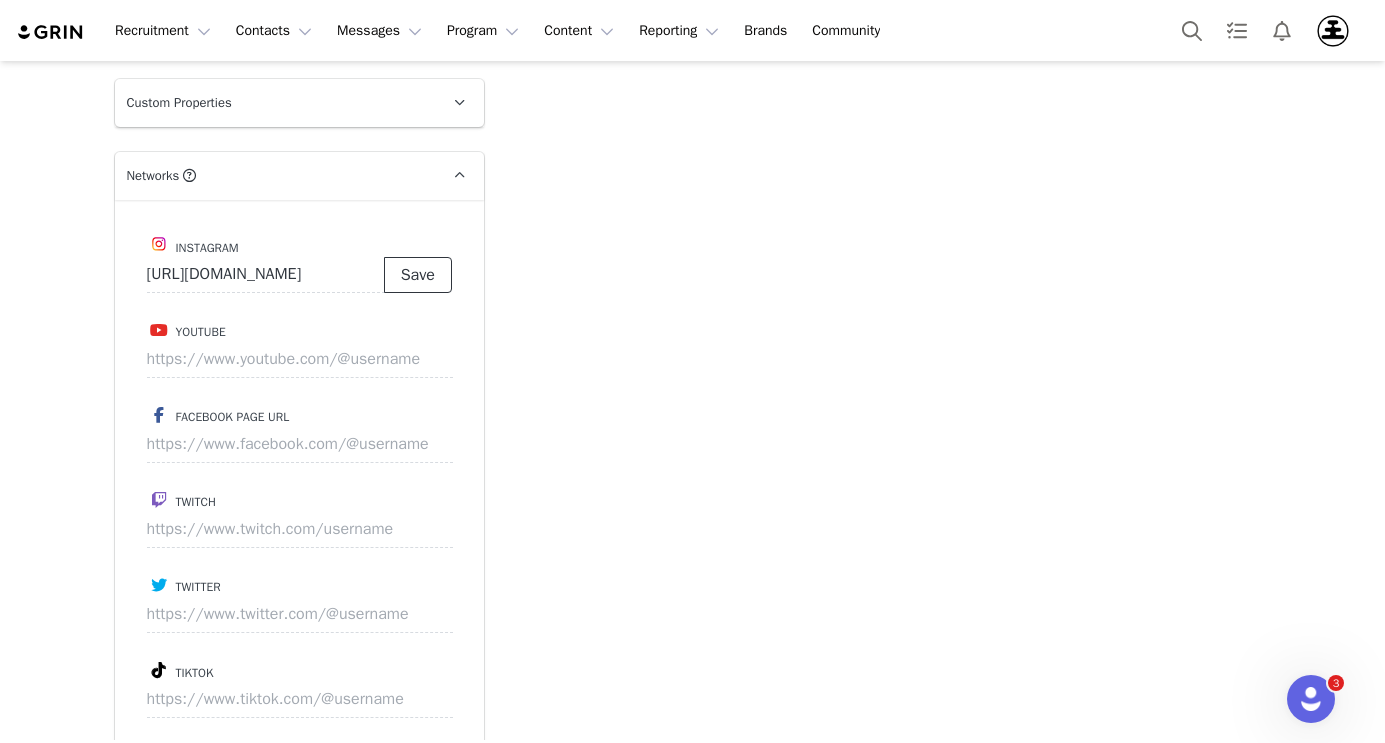 click on "Save" at bounding box center [418, 275] 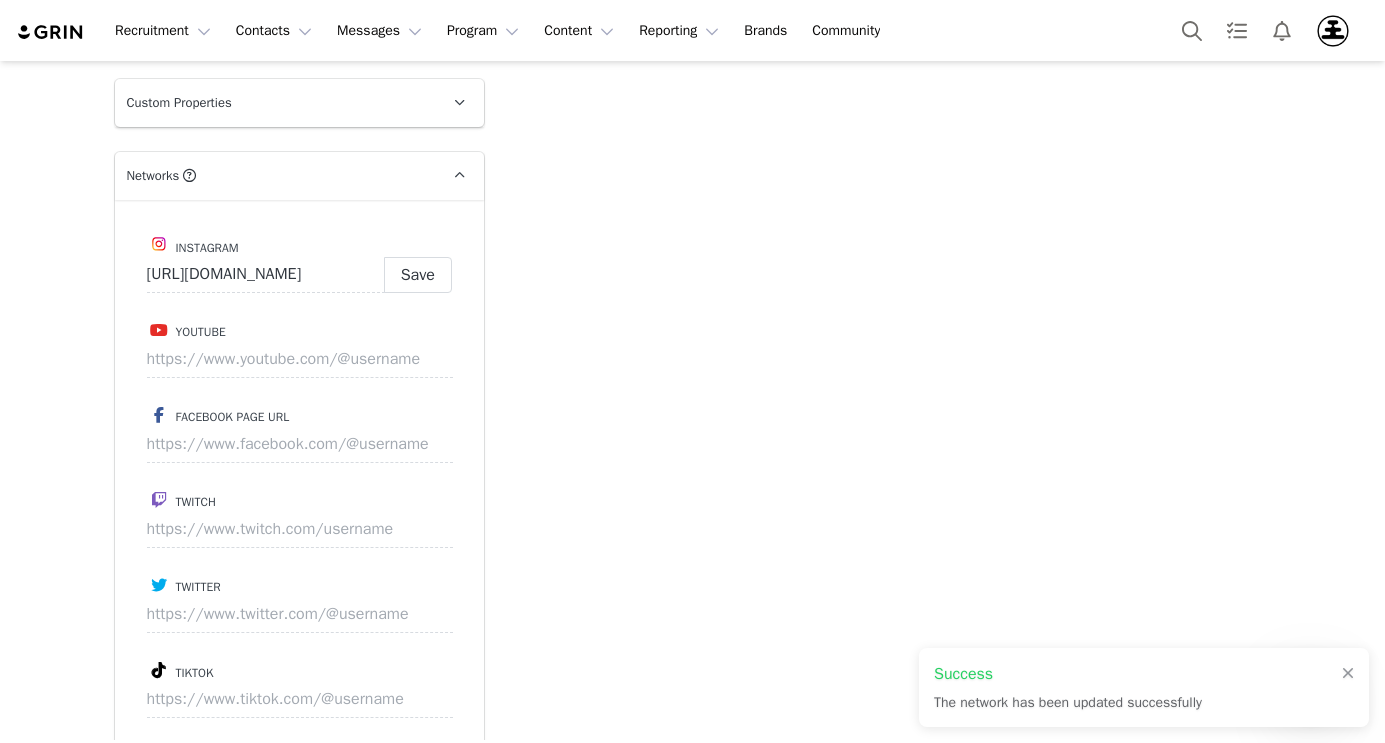 type on "[URL][DOMAIN_NAME]" 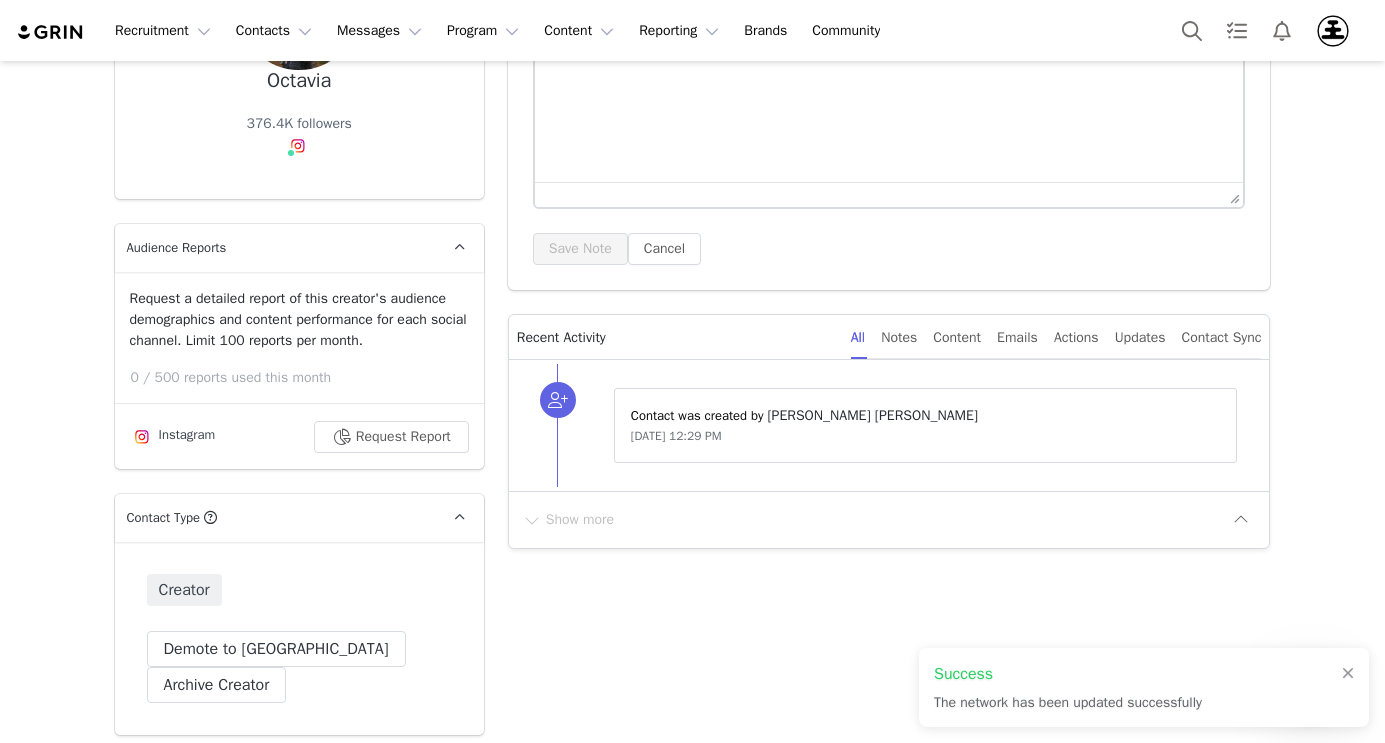 scroll, scrollTop: 291, scrollLeft: 0, axis: vertical 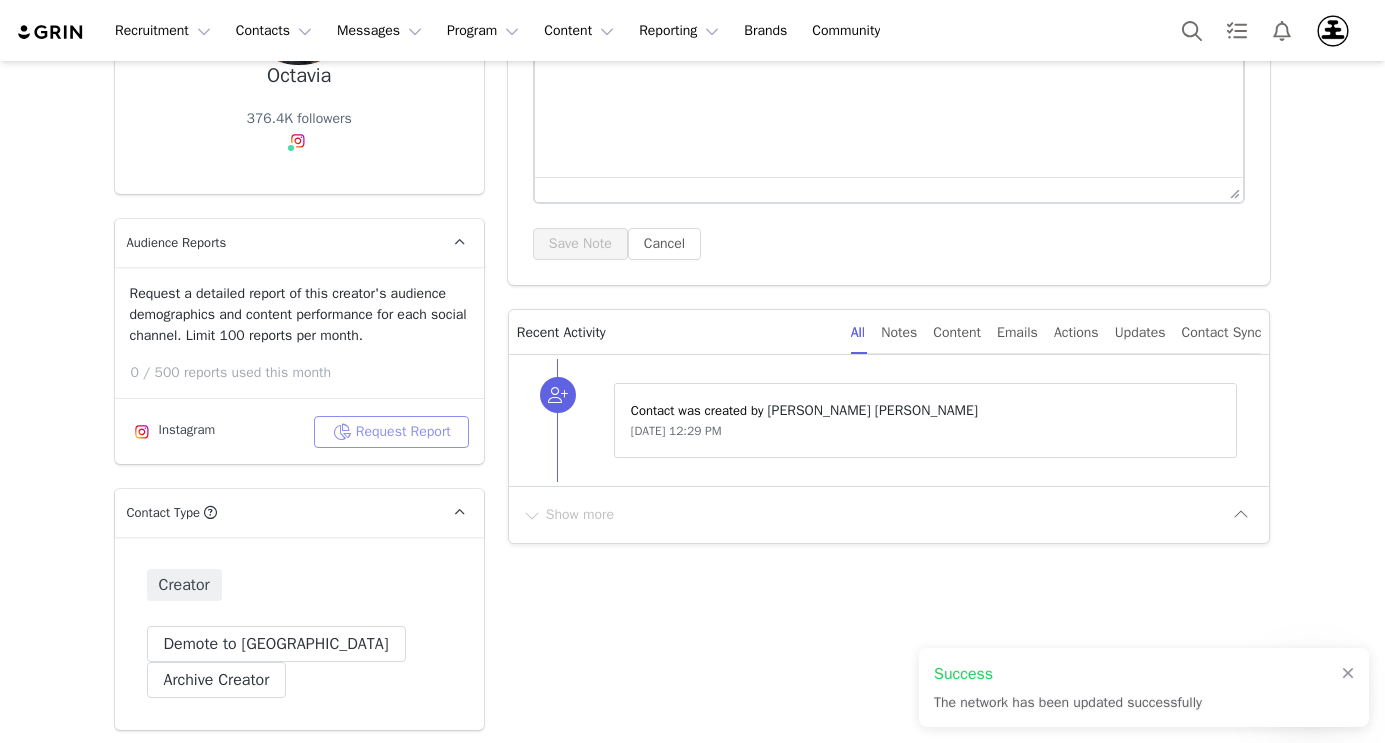 click on "Request Report" at bounding box center [391, 432] 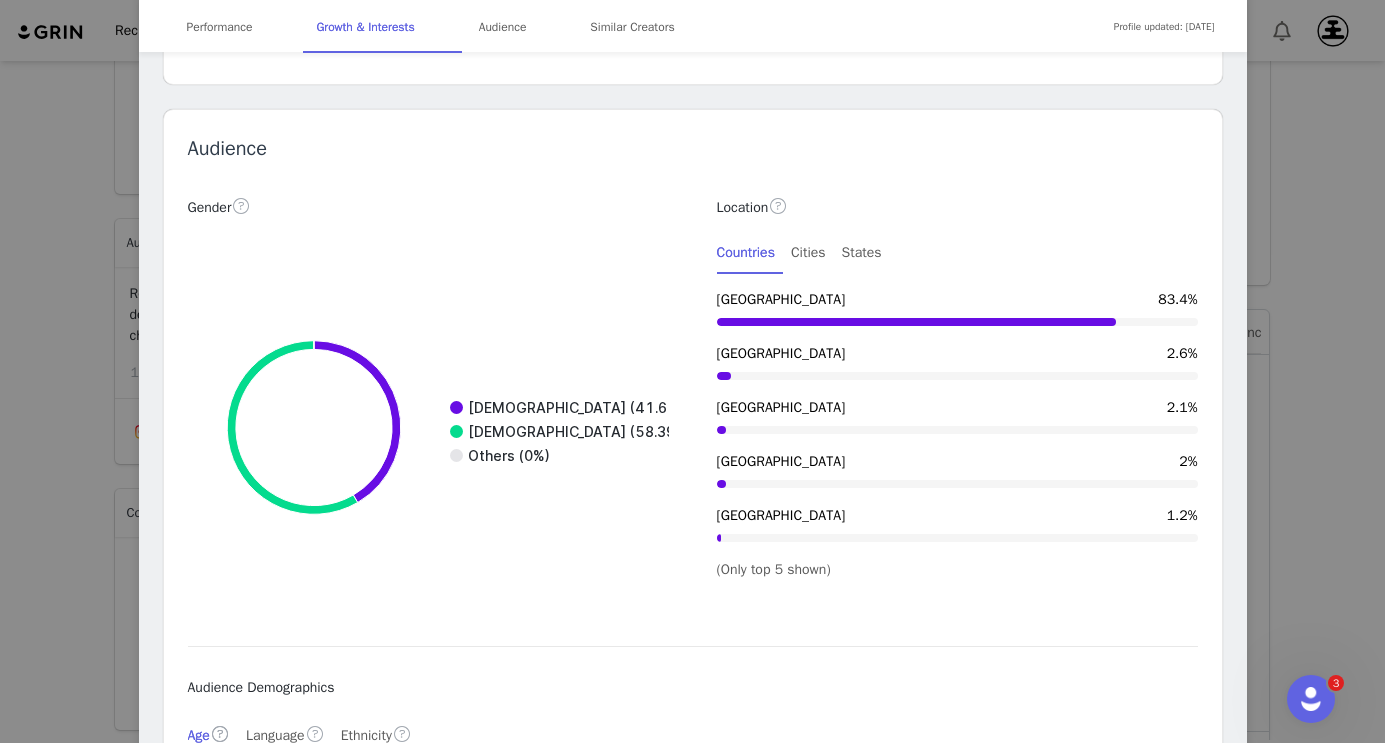 scroll, scrollTop: 2478, scrollLeft: 0, axis: vertical 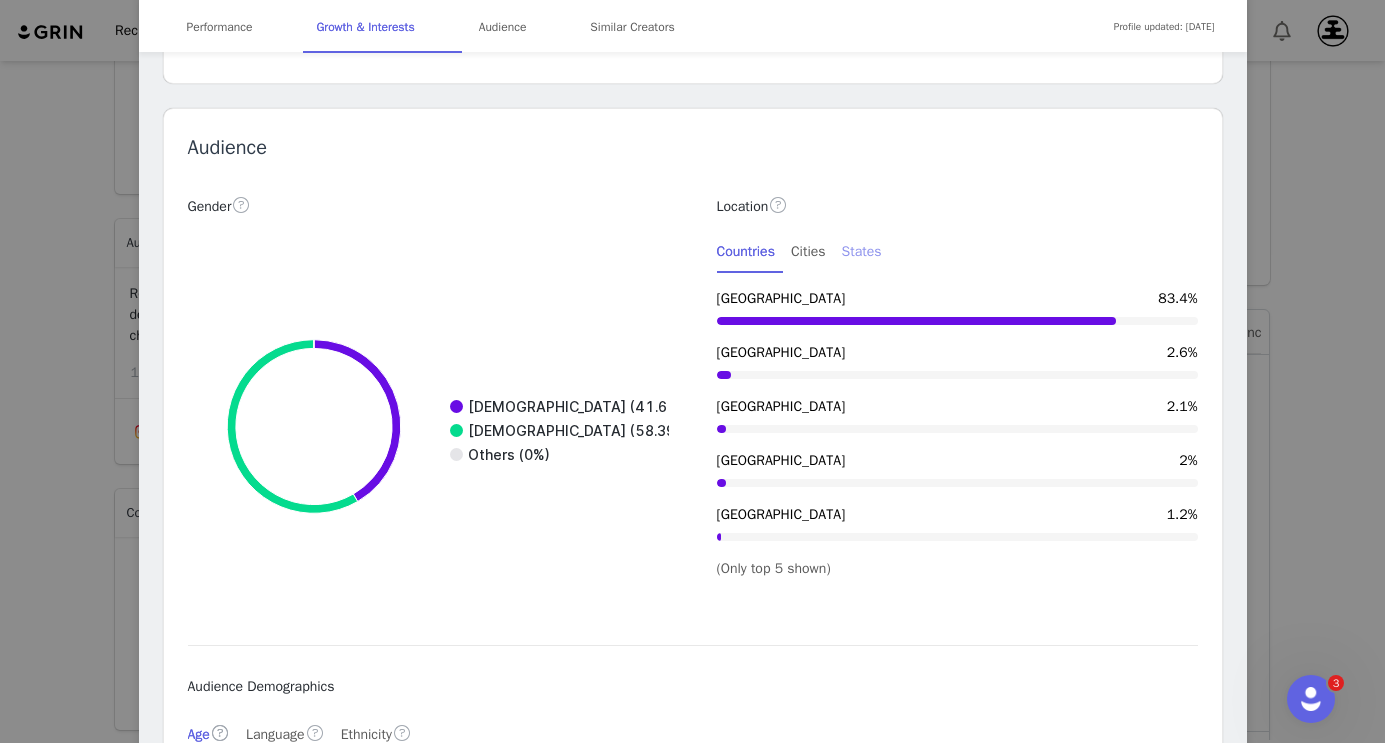 click on "States" at bounding box center [862, 251] 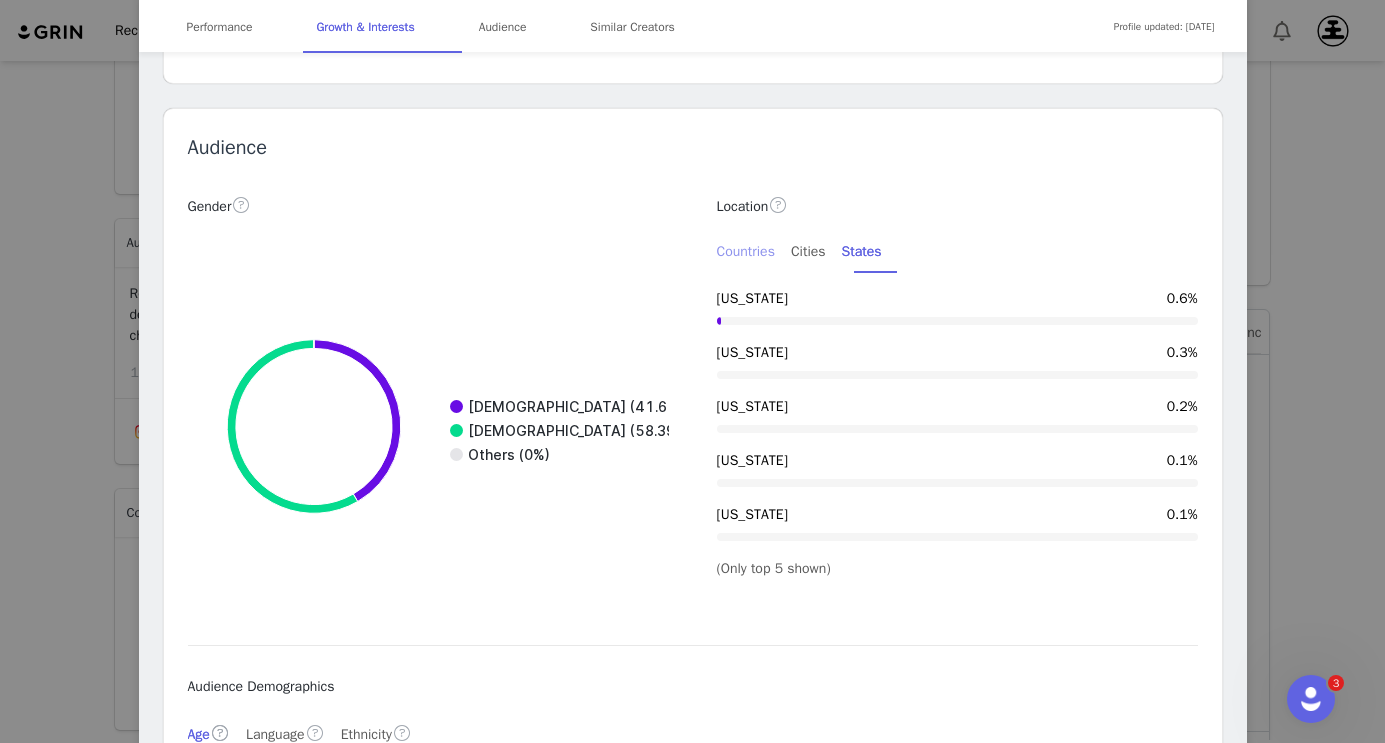 click on "Countries" at bounding box center [746, 251] 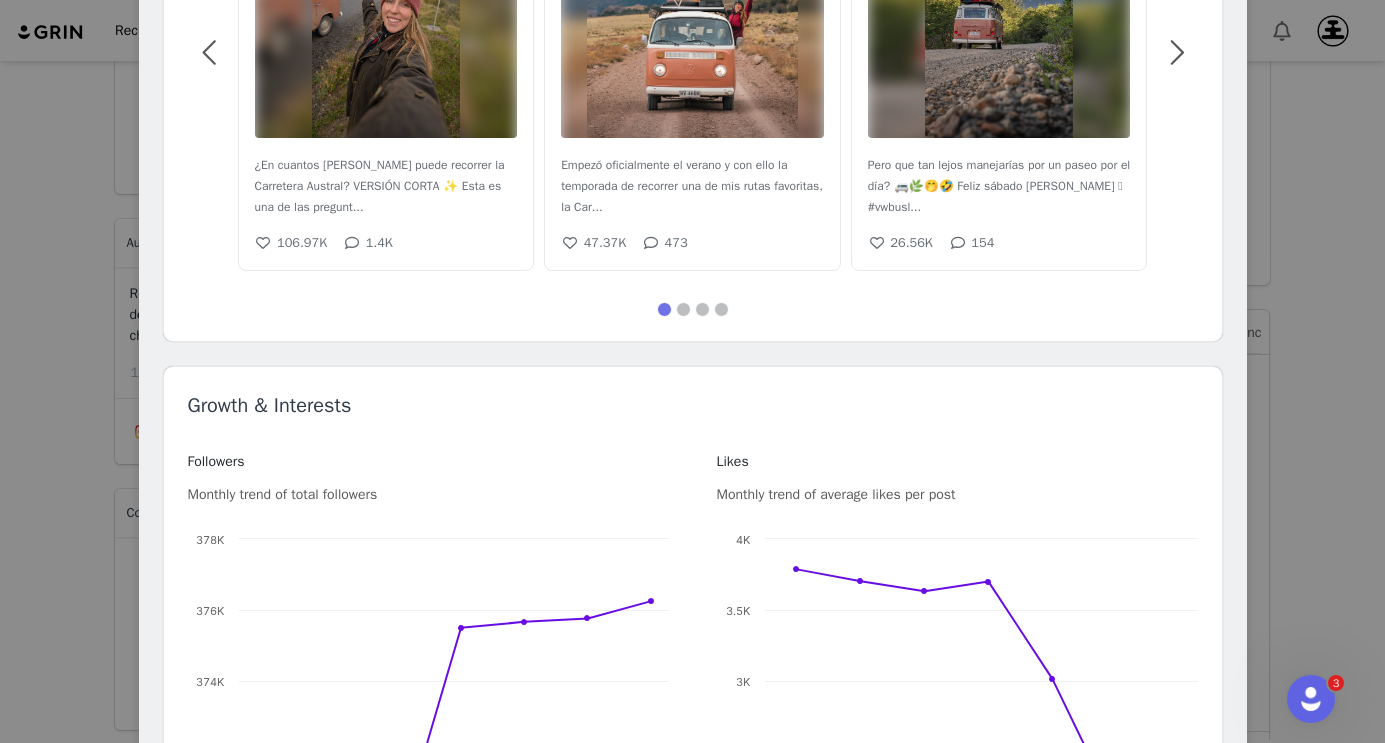 scroll, scrollTop: 0, scrollLeft: 0, axis: both 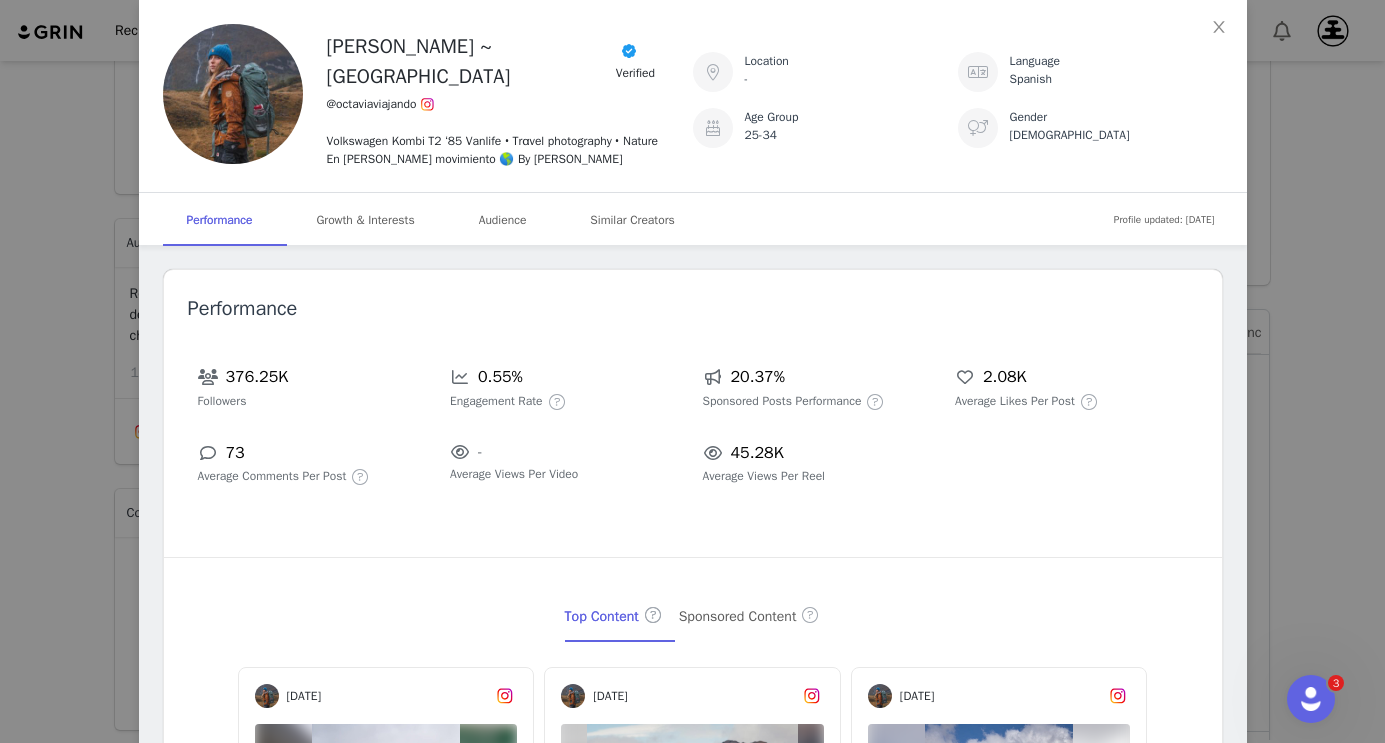 click on "Octavia Viajando ~ Chile Verified @octaviaviajando Volkswagen Kombi T2 ‘85
Vanlife • Trαvel photography • Nature
En constante movimiento 🌎
By Victoria Location - Language Spanish Age Group 25-34 Gender Female Profile updated: Jun 30, 2025 Performance Growth & Interests Audience Similar Creators Performance     376.25K Followers     0.55% Engagement Rate     20.37% Sponsored Posts Performance     2.08K Average Likes Per Post     73 Average Comments Per Post - Average Views Per Video     45.28K Average Views Per Reel  Top Content   Sponsored Content  Jun 16, 2025 1. A veces me da ansiedad no estar viviendo una vida “convencional”, en un solo lugar para poder pas...     10.86K     409 Mar 19, 2025 ¿En cuantos días se puede recorrer la Carretera Austral? VERSIÓN CORTA ✨
Esta es una de las pregunt...     106.97K     1.4K Dec 26, 2024 Empezó oficialmente el verano y con ello la temporada de recorrer una de mis rutas favoritas, la Car...     47.37K     473 Jun 14, 2025     26.56K     154" at bounding box center (692, 371) 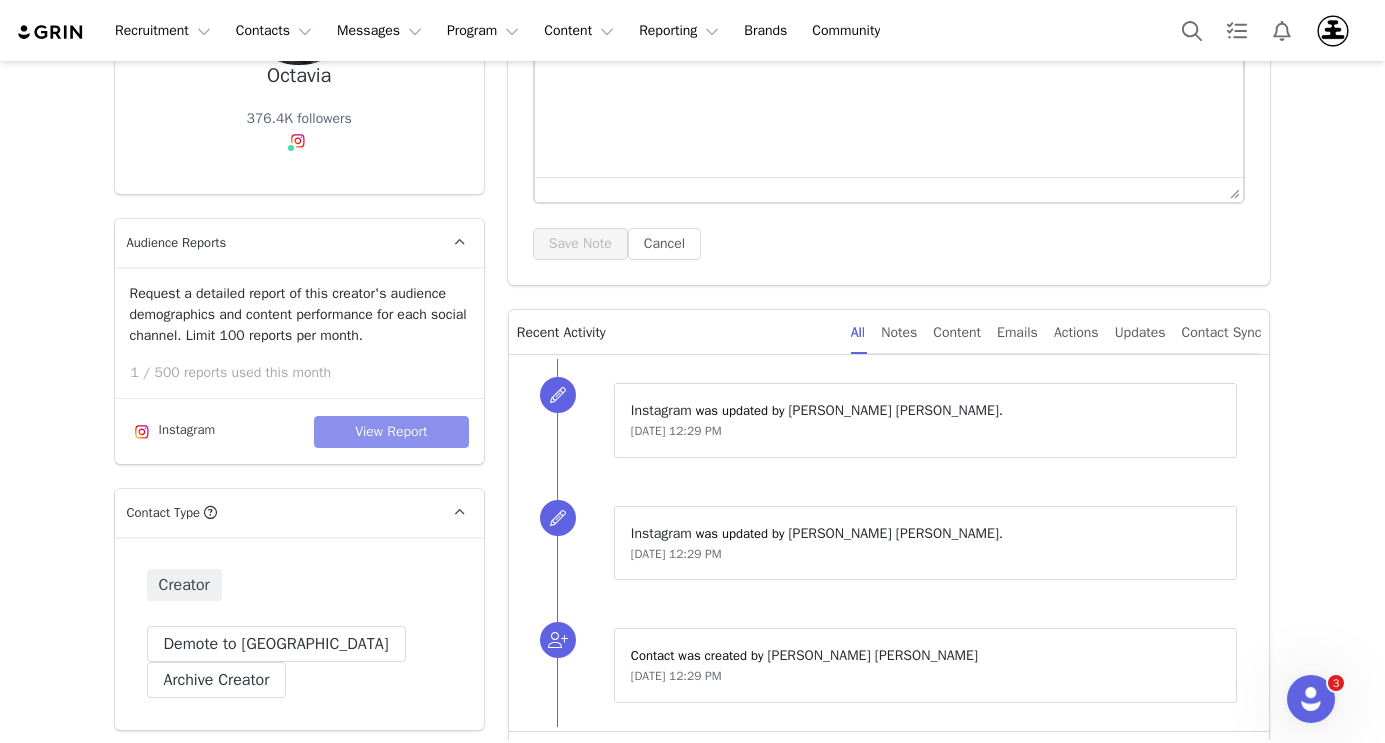 click on "View Report" at bounding box center (391, 432) 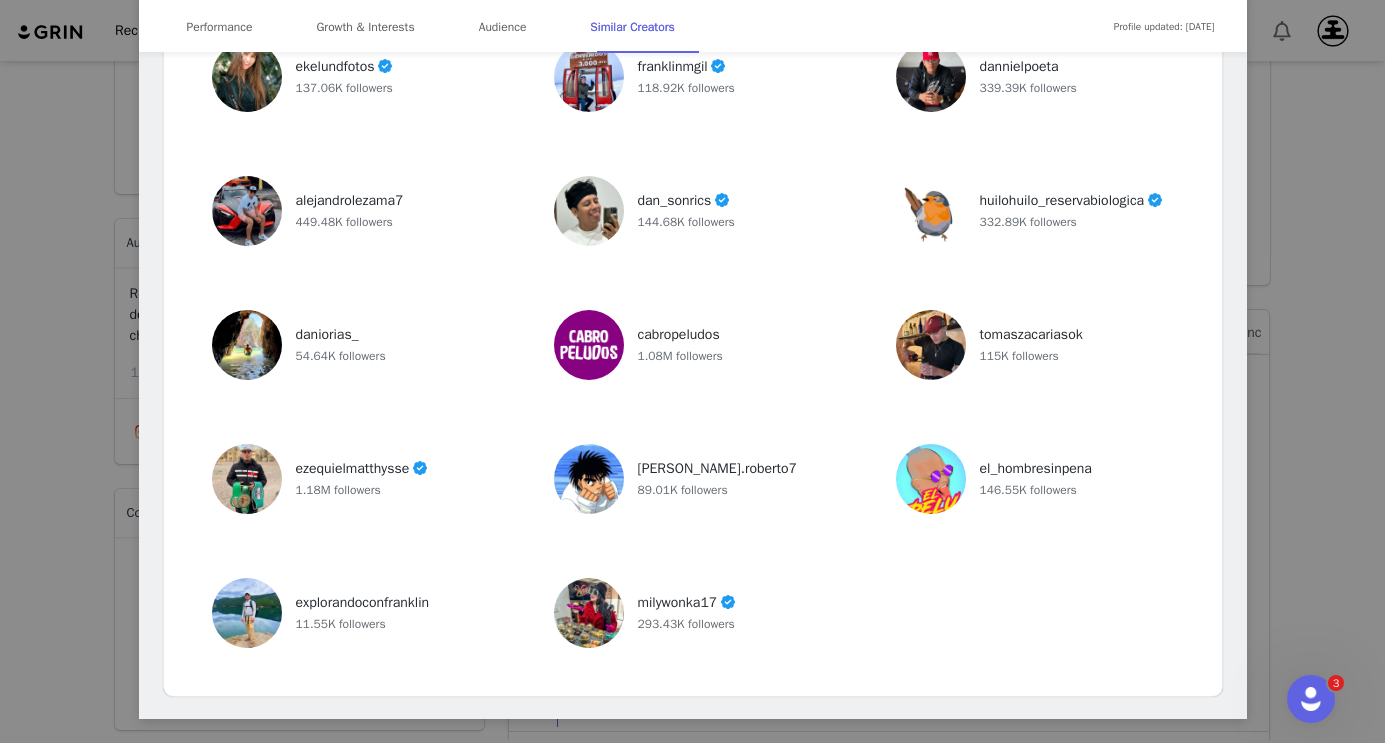scroll, scrollTop: 5335, scrollLeft: 0, axis: vertical 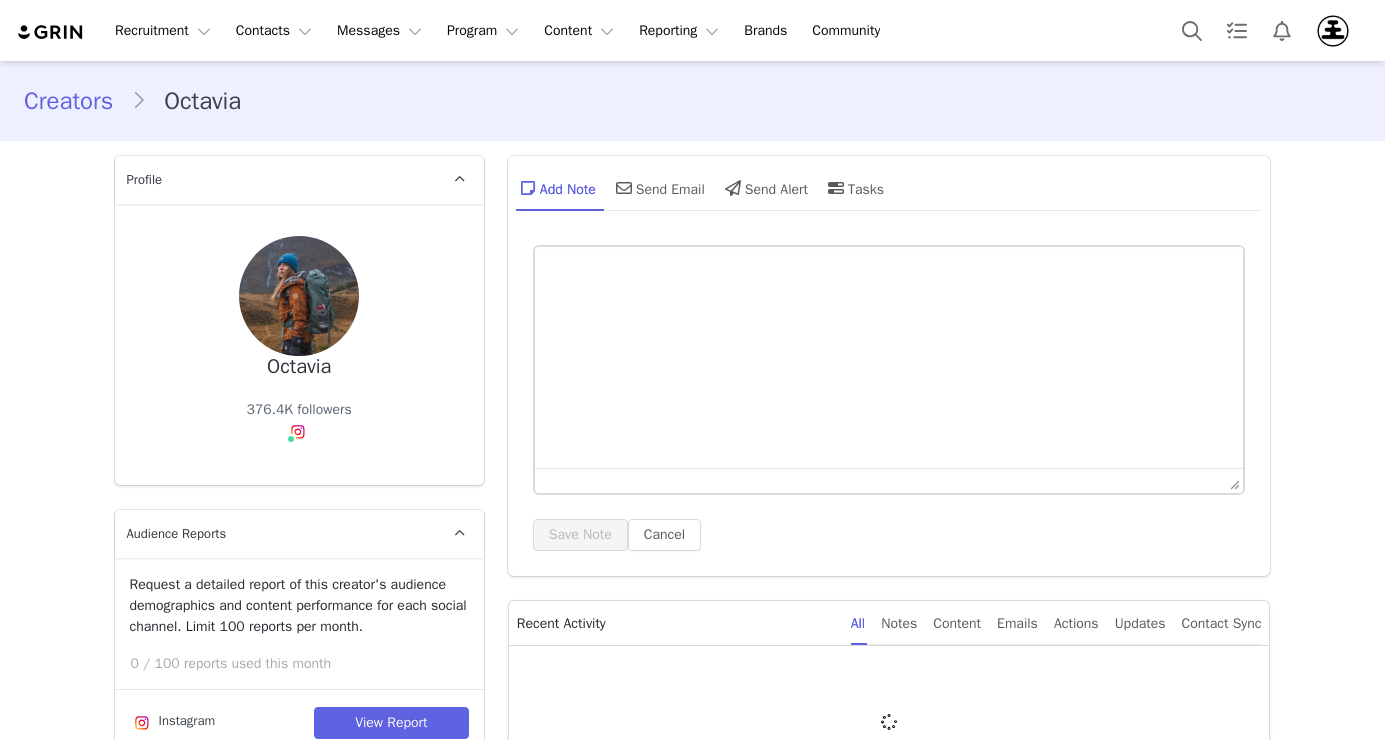 type on "+1 ([GEOGRAPHIC_DATA])" 